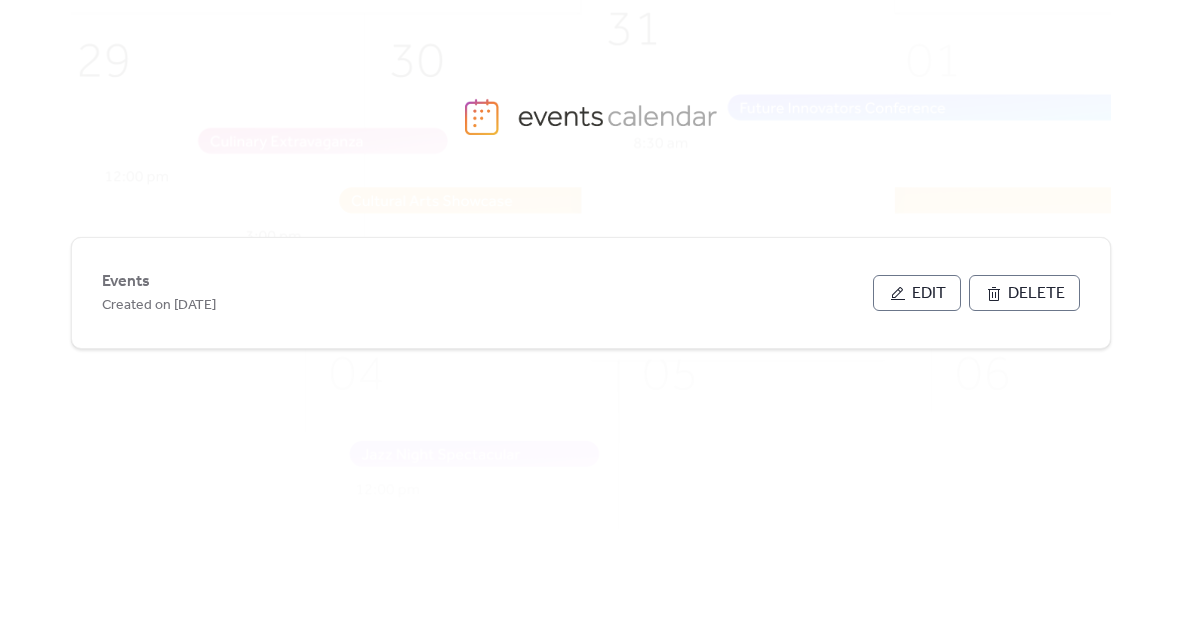 scroll, scrollTop: 20, scrollLeft: 0, axis: vertical 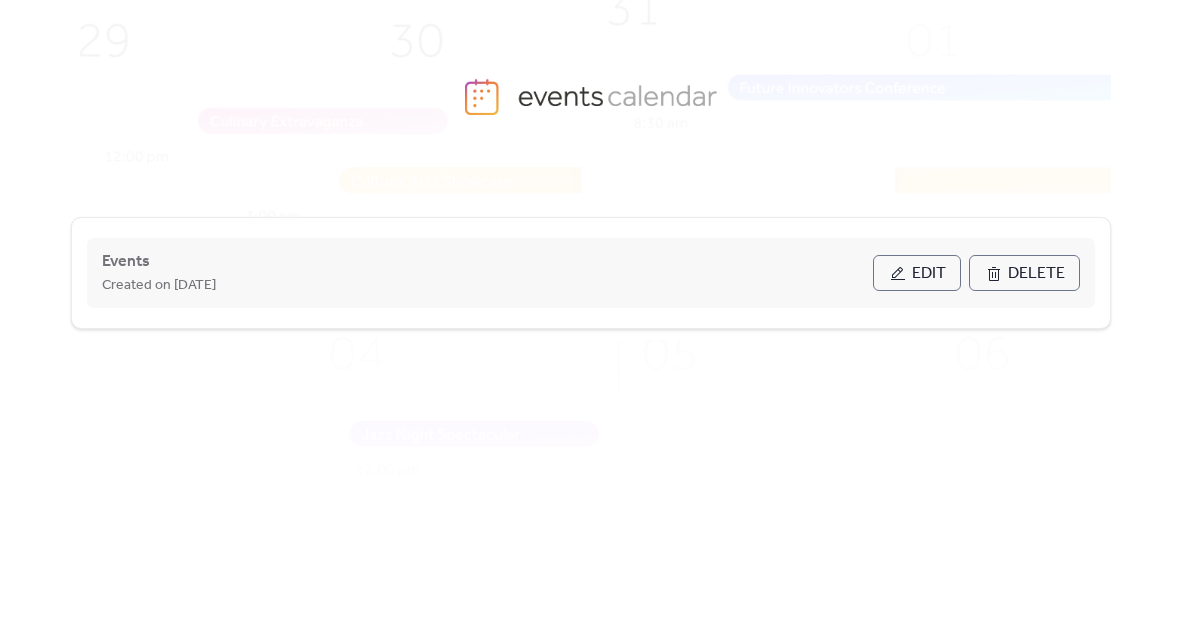 click on "Edit" at bounding box center (929, 274) 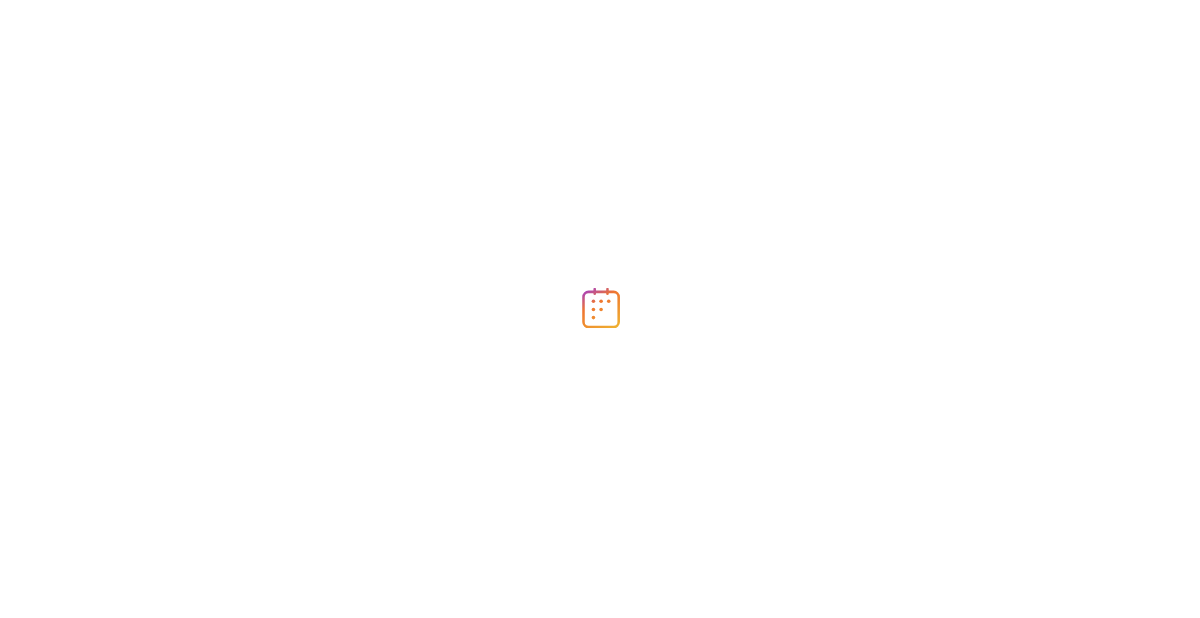 scroll, scrollTop: 0, scrollLeft: 0, axis: both 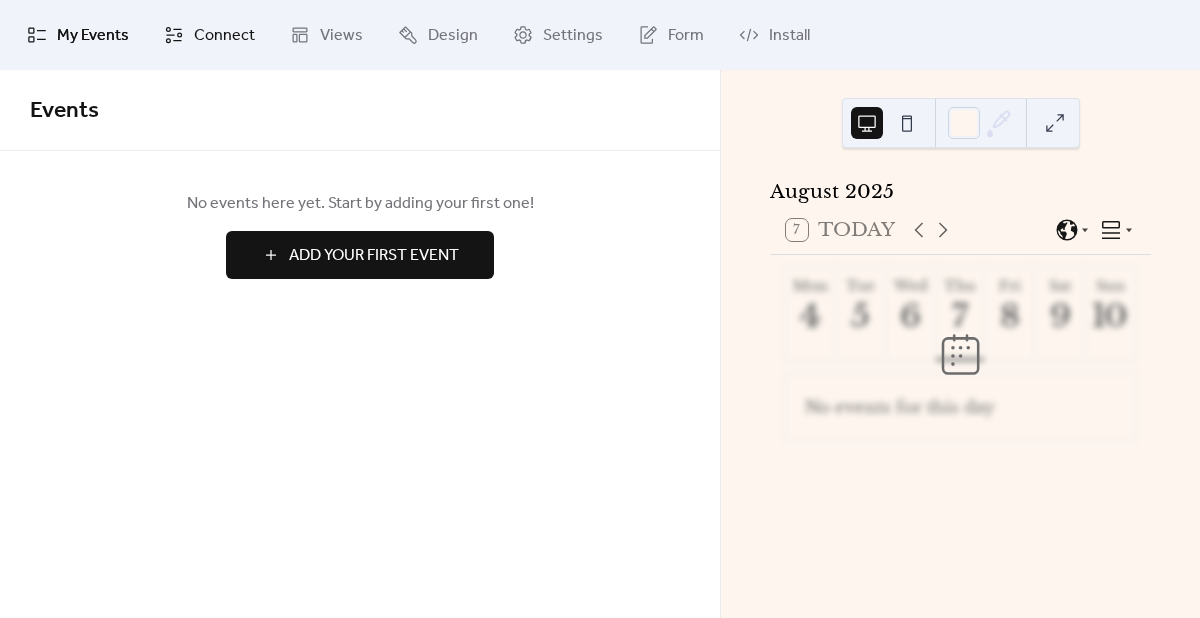 click on "Connect" at bounding box center [224, 36] 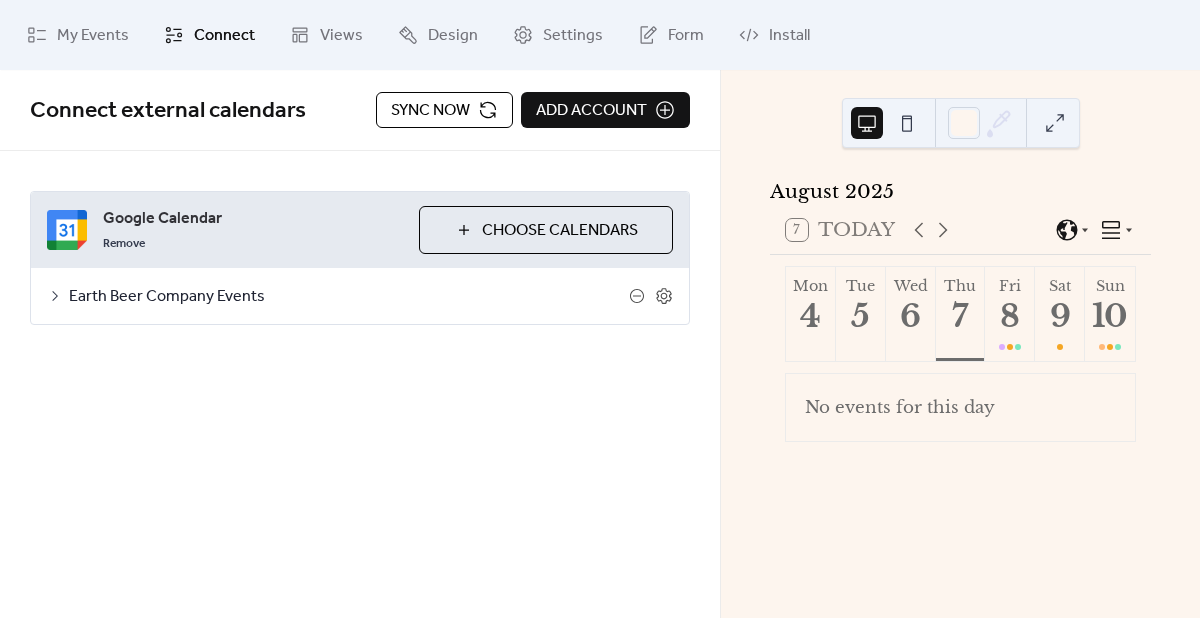 click on "Sync now" at bounding box center [430, 111] 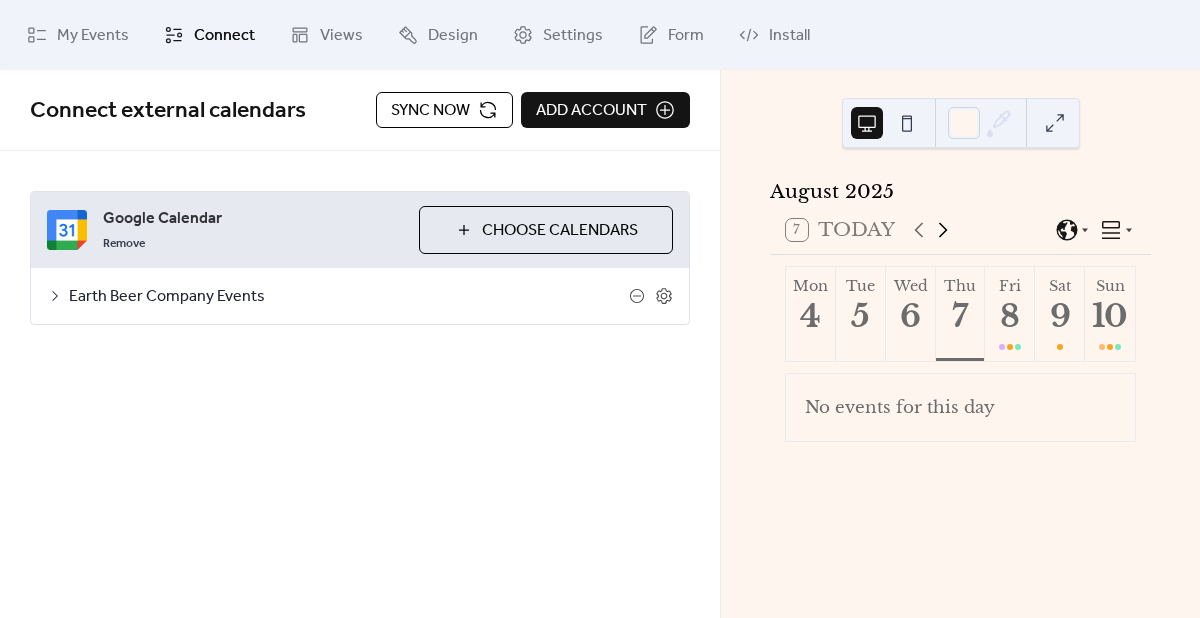 click 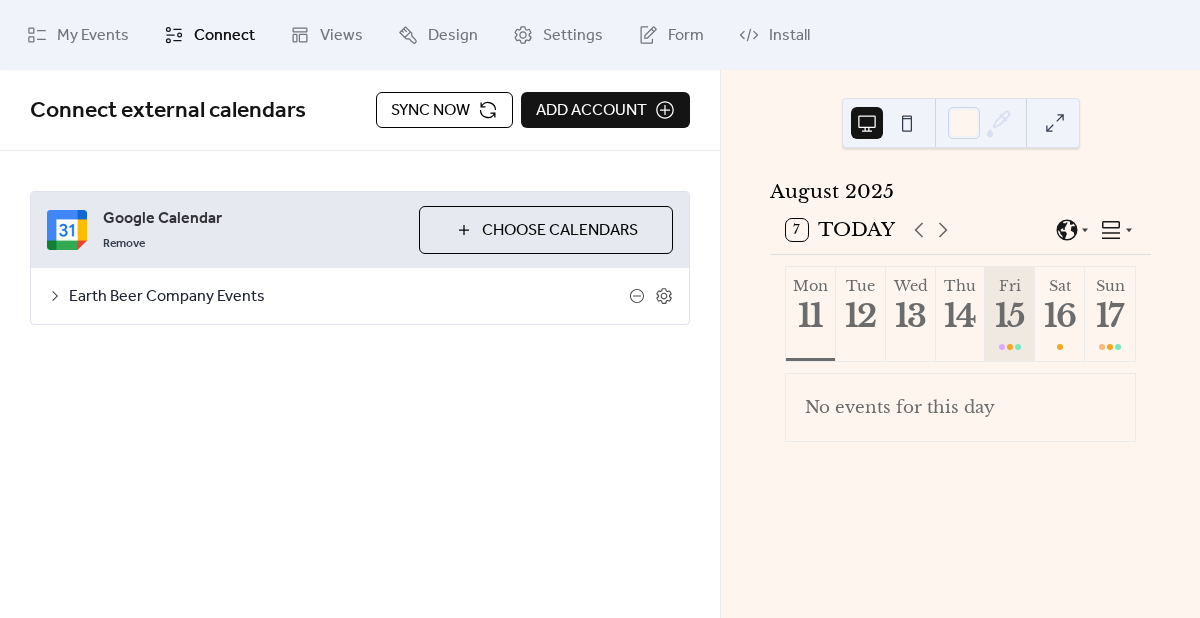 click on "15" at bounding box center [1009, 316] 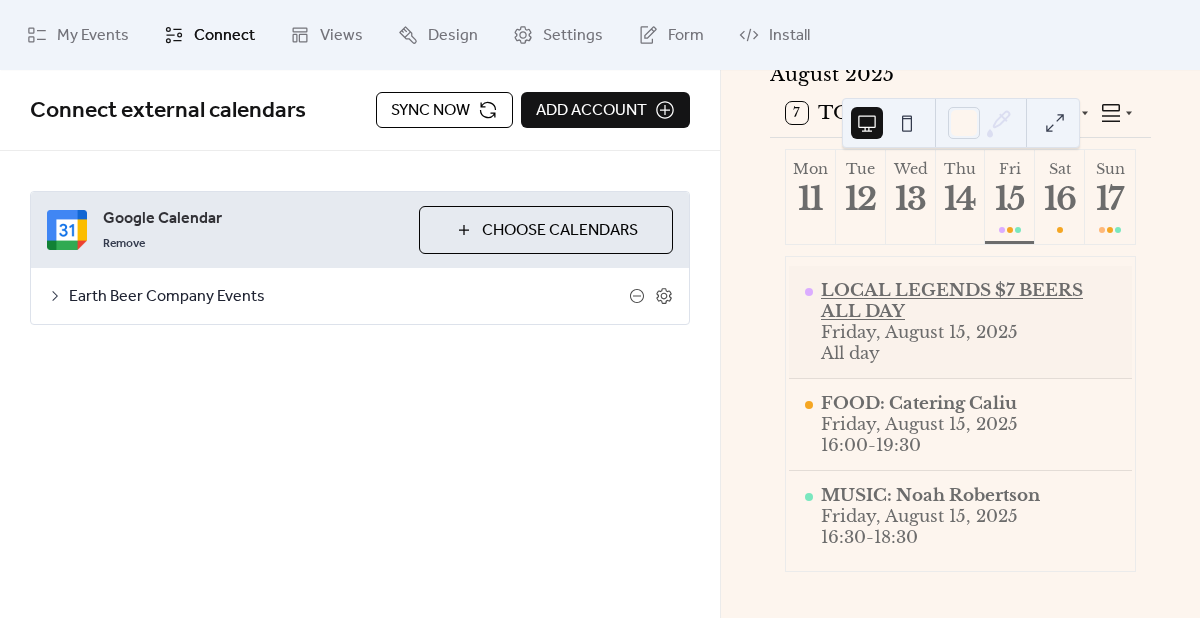 scroll, scrollTop: 1, scrollLeft: 0, axis: vertical 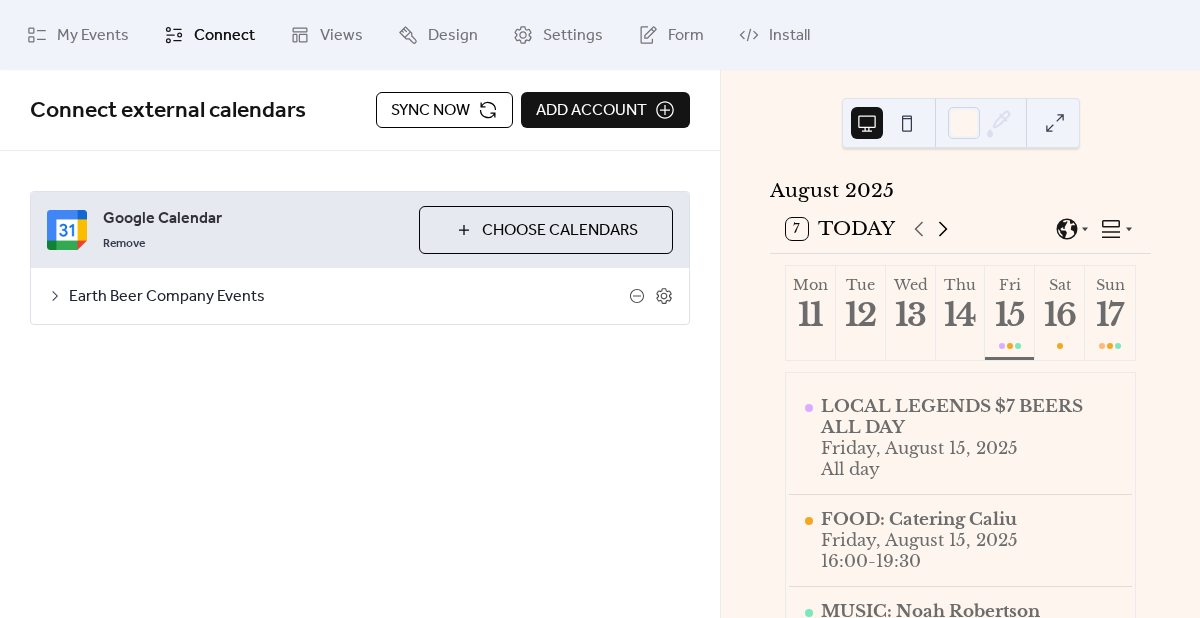 click 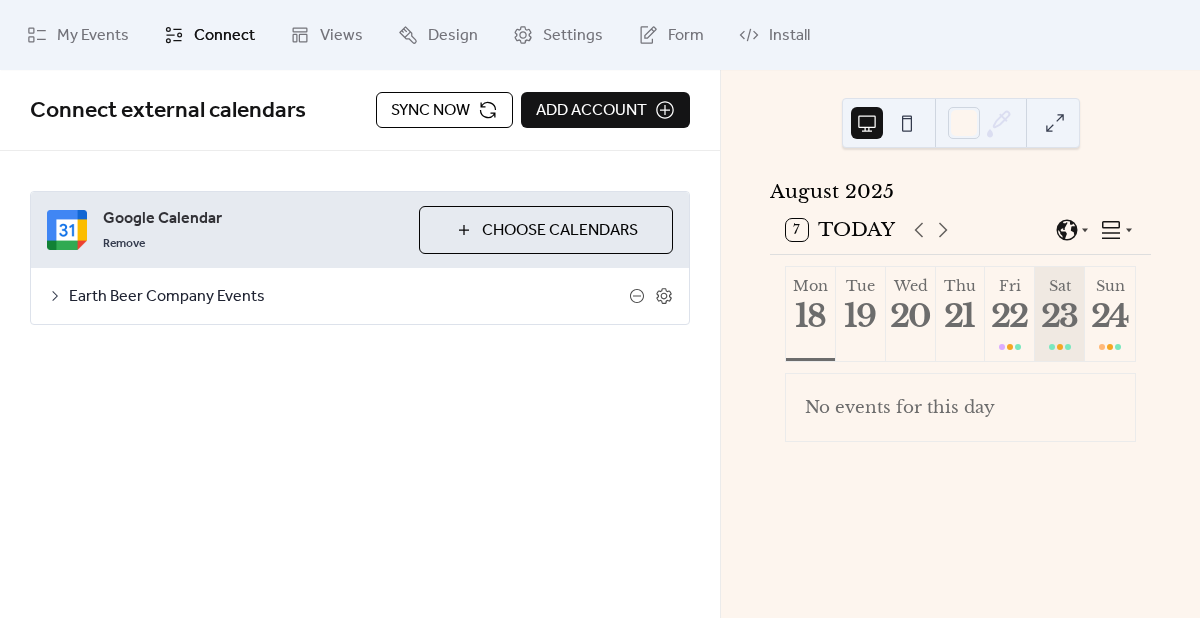 click on "[DAY] [DATE]" at bounding box center (1060, 314) 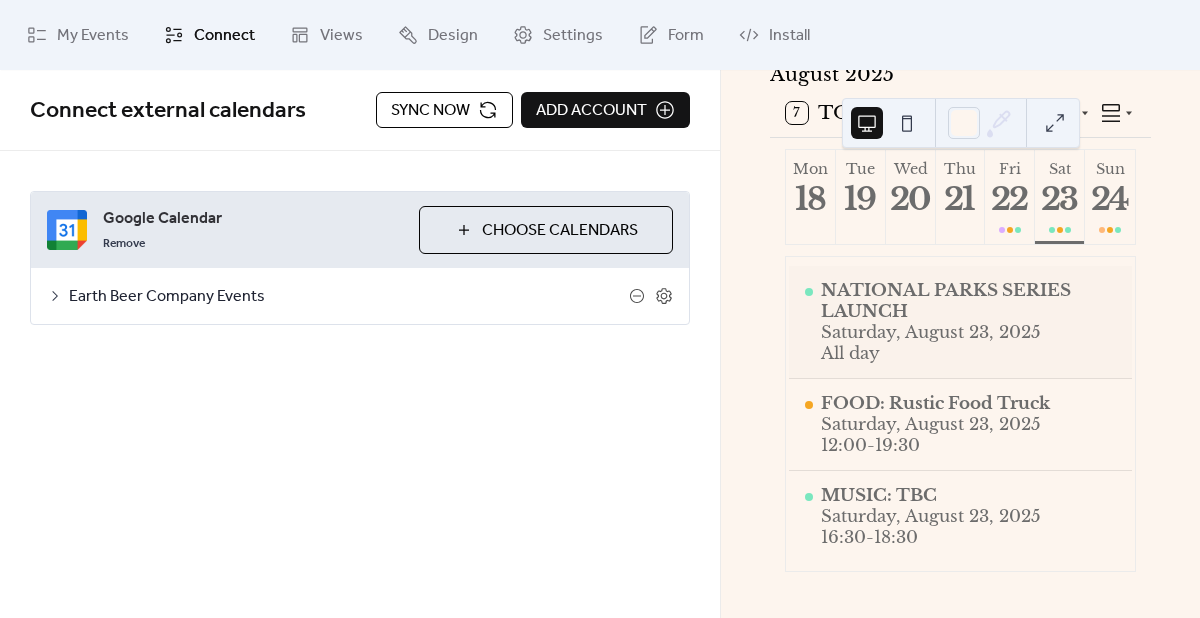 scroll, scrollTop: 126, scrollLeft: 0, axis: vertical 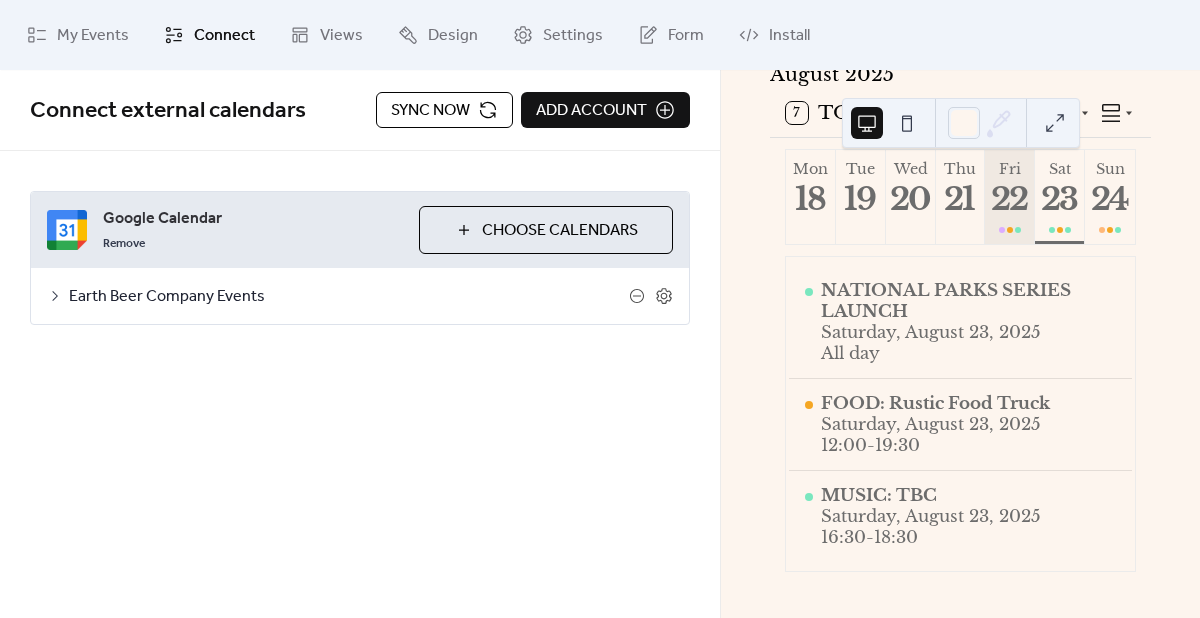 click on "22" at bounding box center [1009, 199] 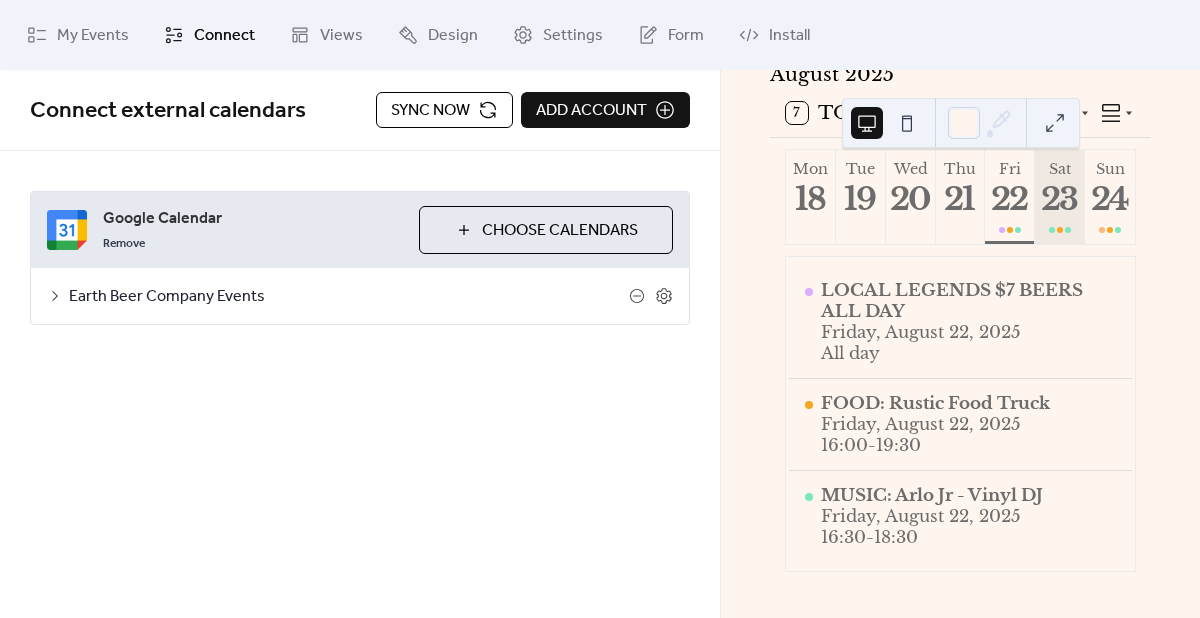 click on "[DAY] [DATE]" at bounding box center (1060, 197) 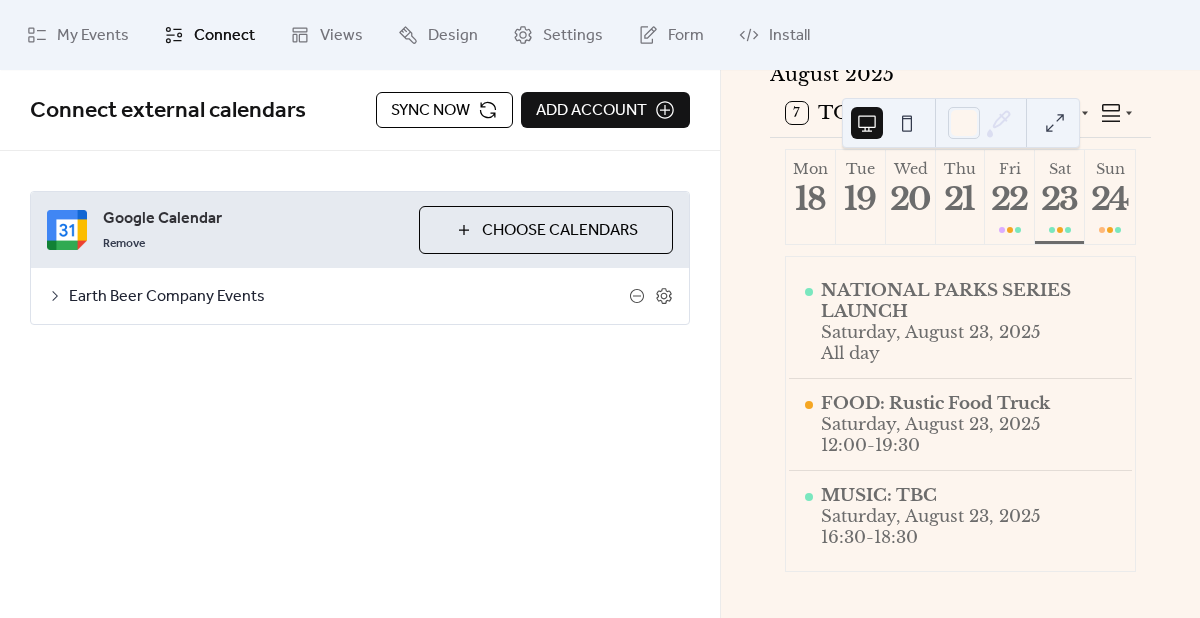 drag, startPoint x: 399, startPoint y: 477, endPoint x: 400, endPoint y: 375, distance: 102.0049 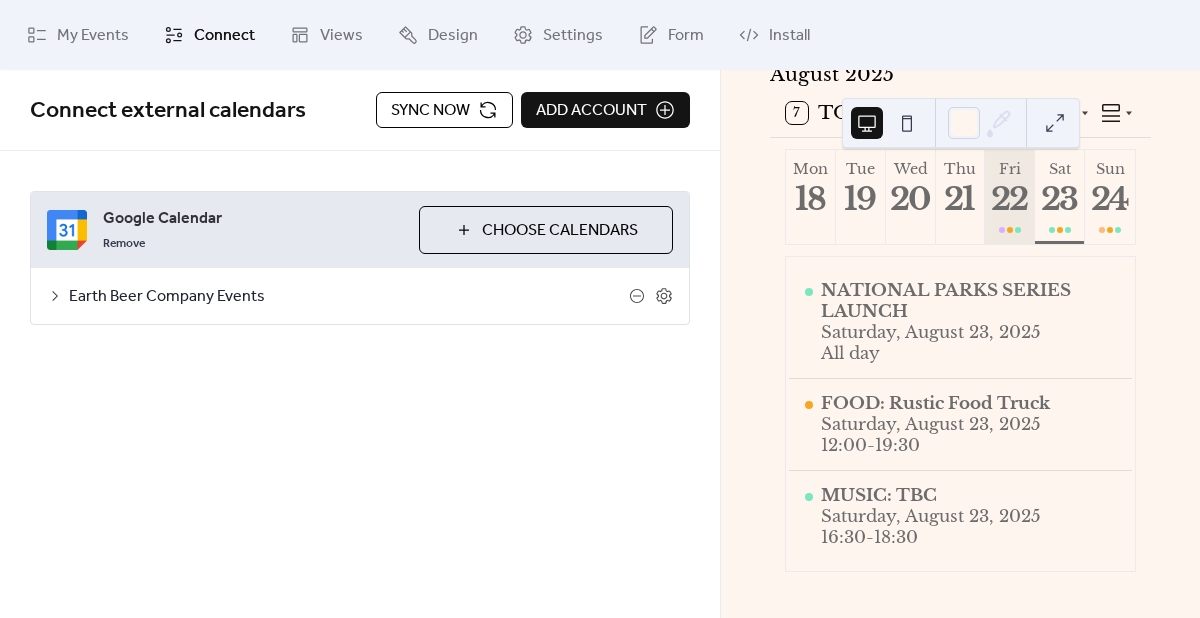 click on "[DAY] [DATE]" at bounding box center [1010, 197] 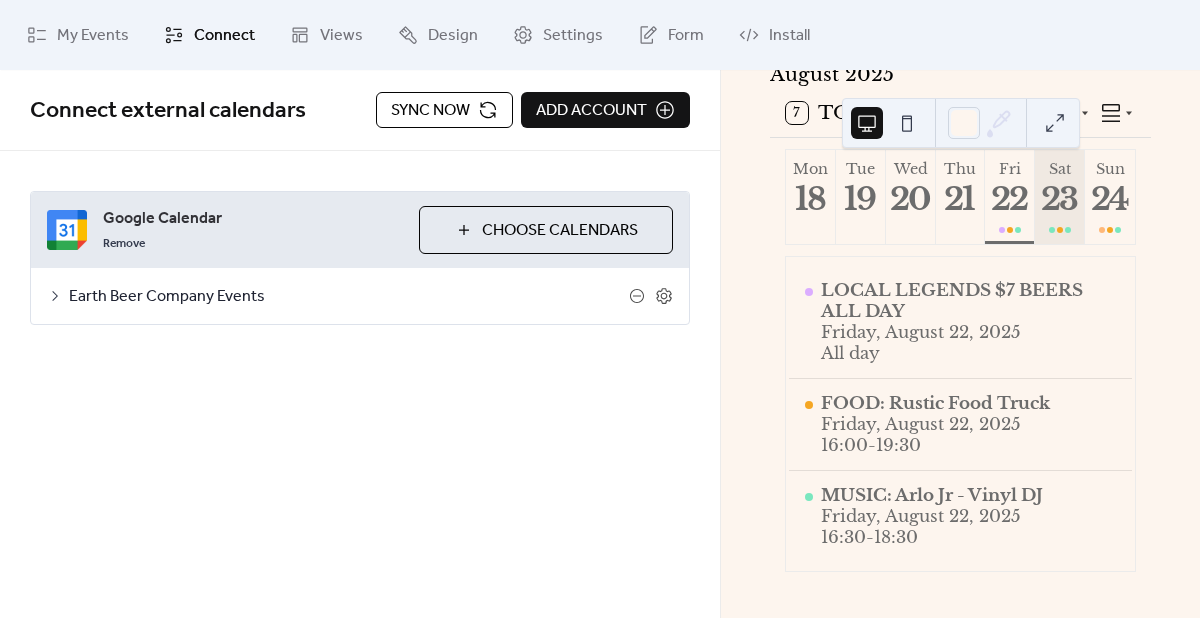 click on "[DAY] [DATE]" at bounding box center (1060, 197) 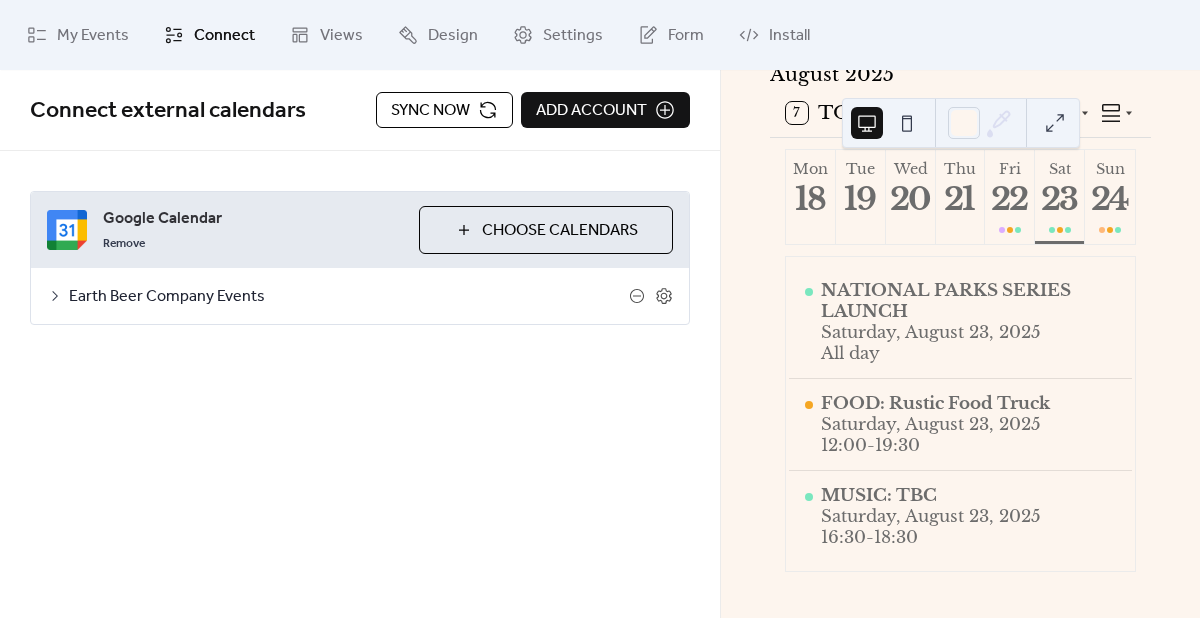 click on "Sync now" at bounding box center [430, 111] 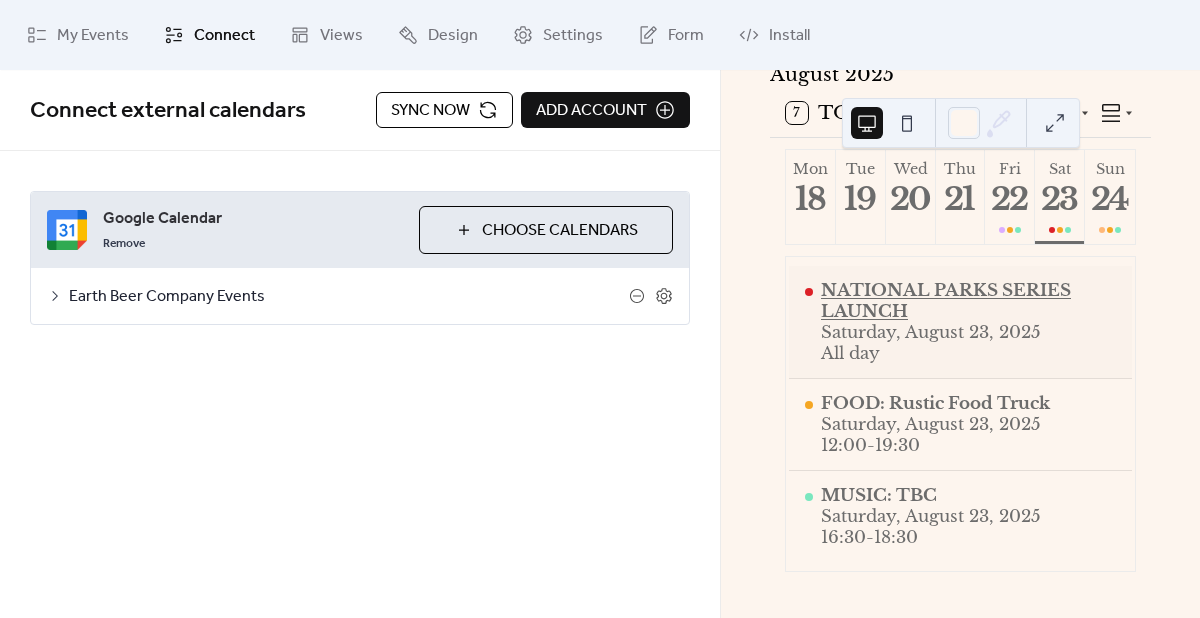 click on "NATIONAL PARKS SERIES LAUNCH" at bounding box center [968, 301] 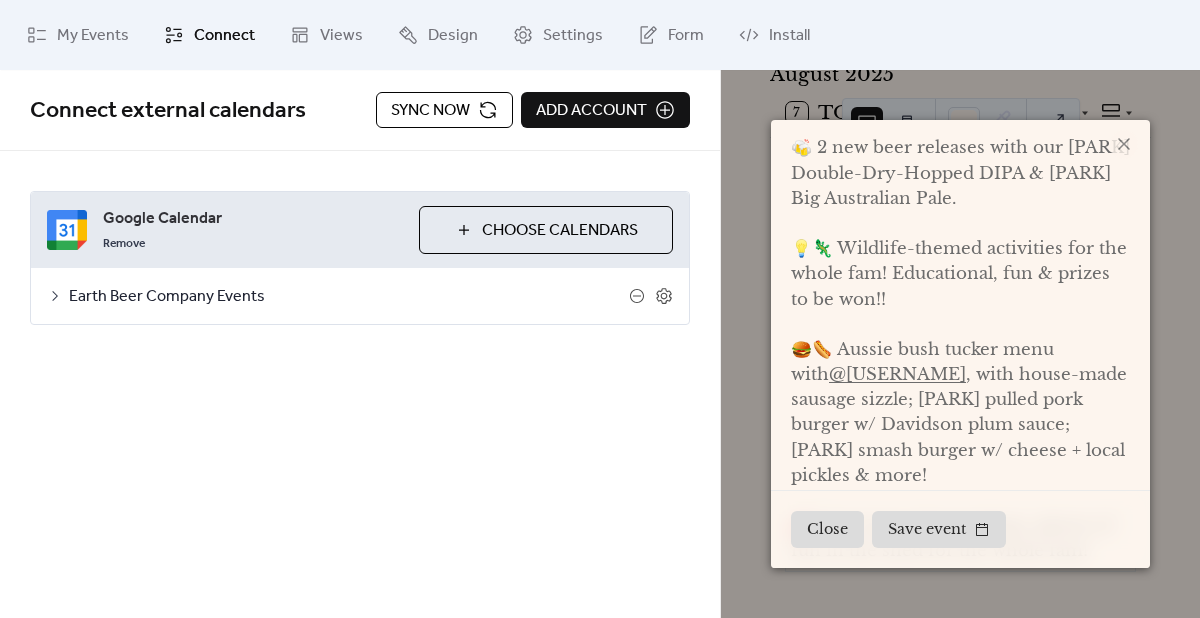 scroll, scrollTop: 518, scrollLeft: 0, axis: vertical 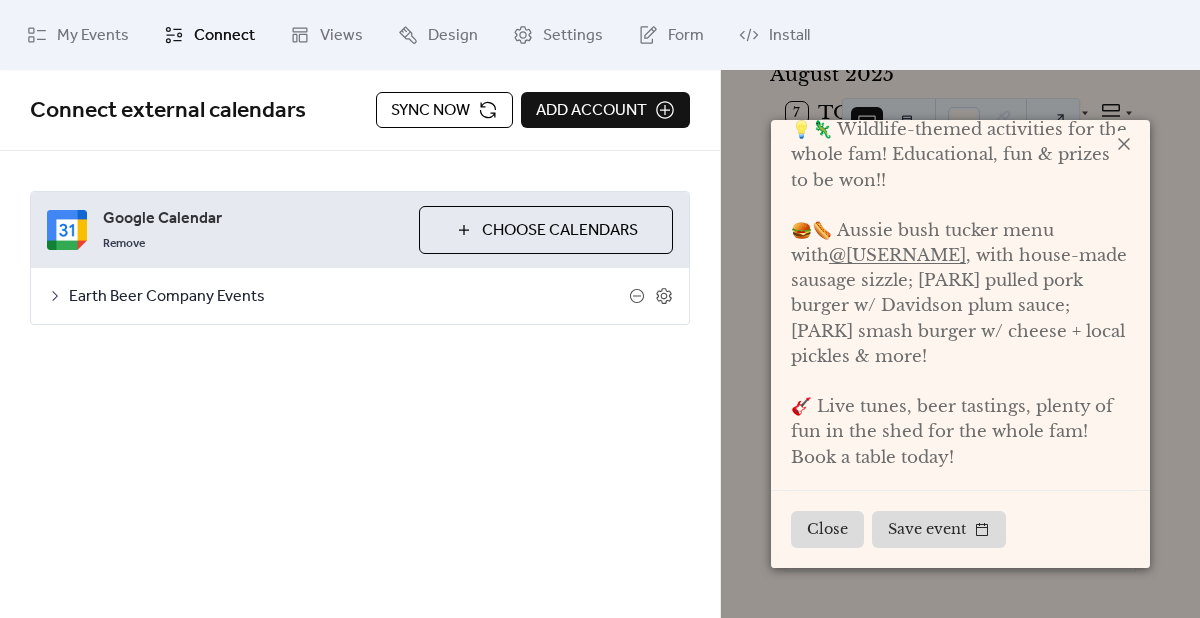 click 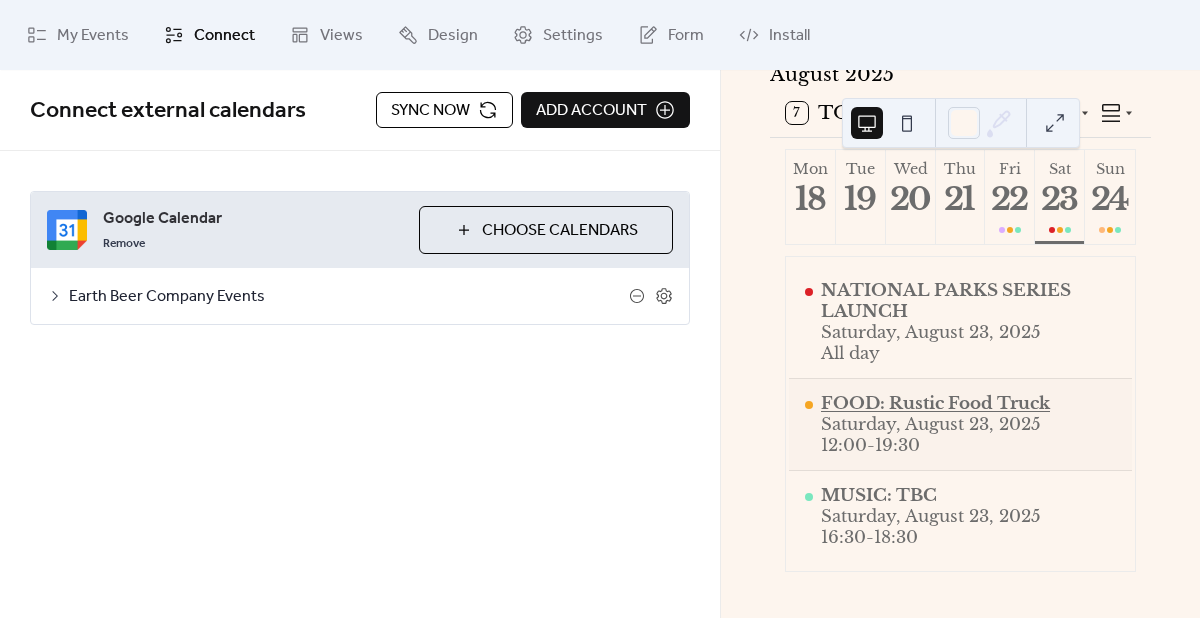click on "FOOD: Rustic Food Truck" at bounding box center [935, 403] 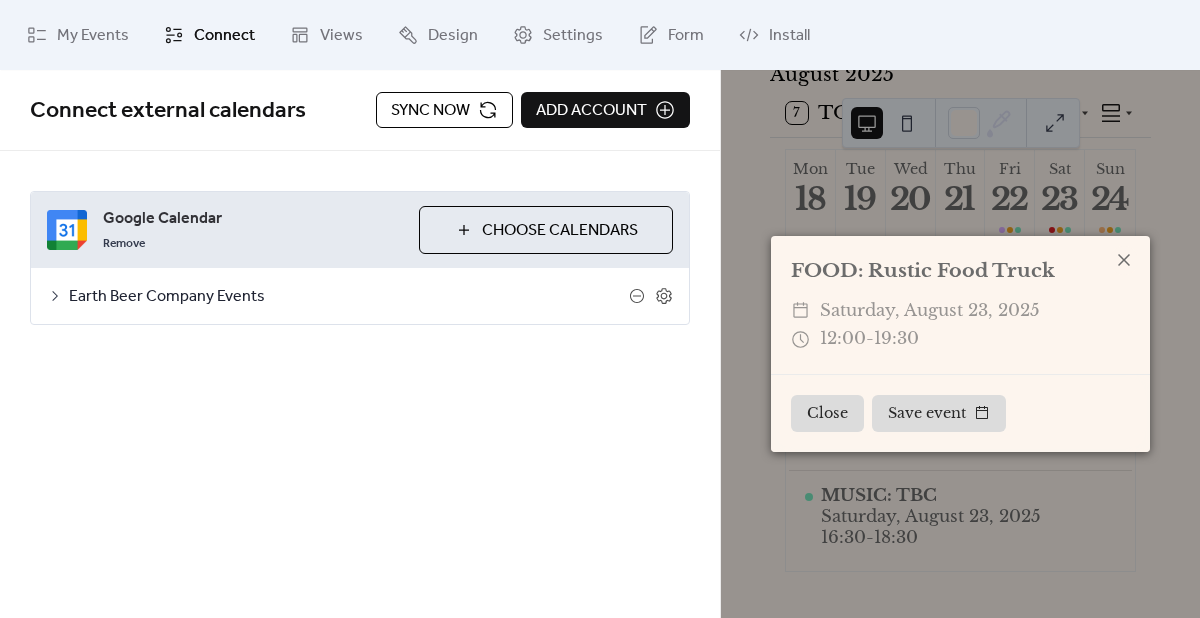 click 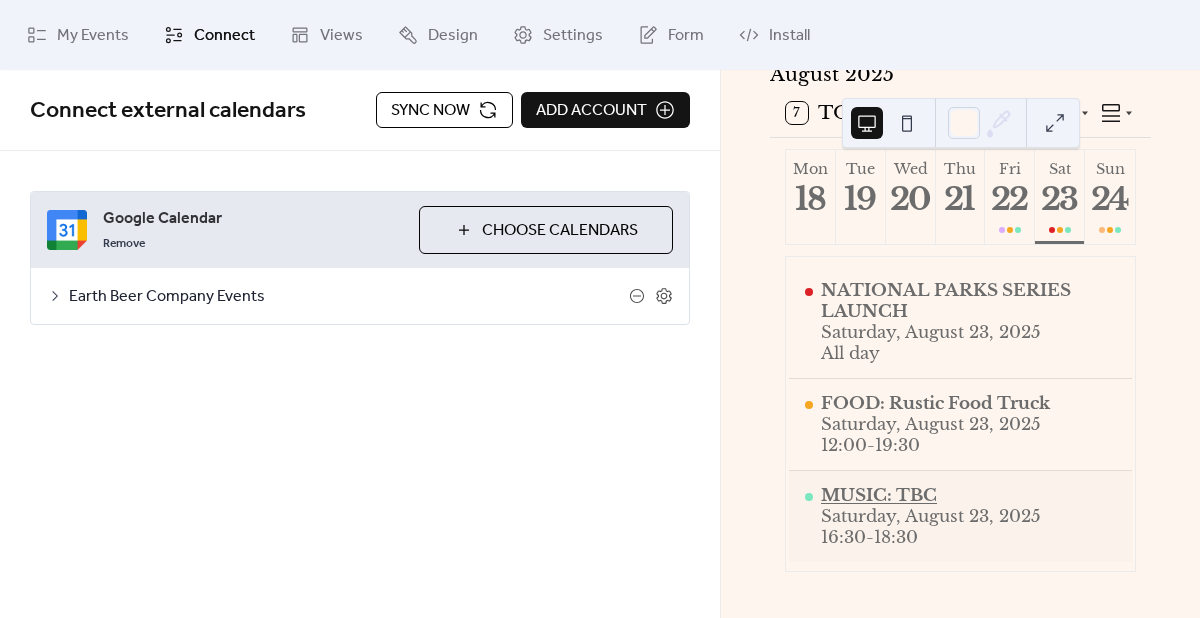 click on "MUSIC: TBC" at bounding box center (931, 495) 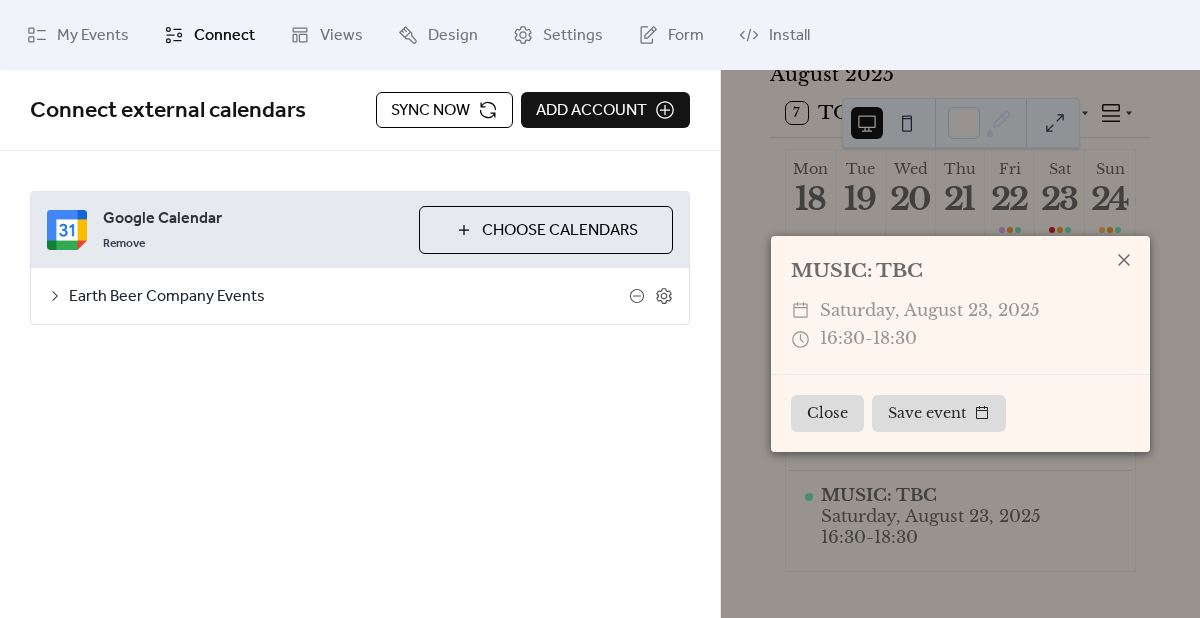 click 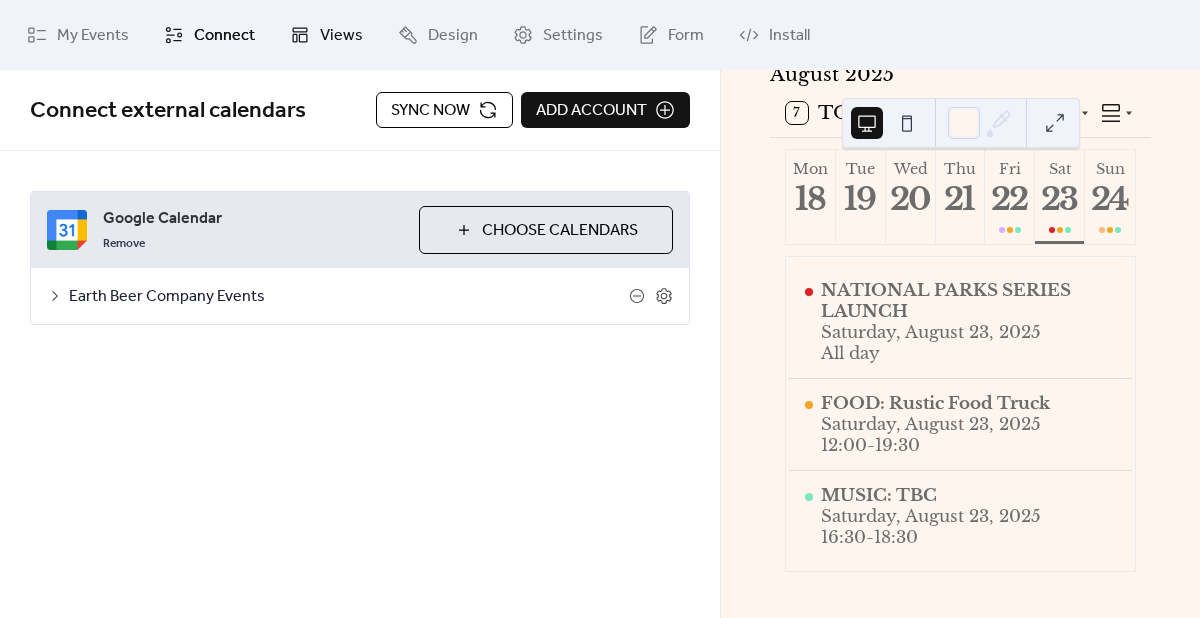 click on "Views" at bounding box center (341, 36) 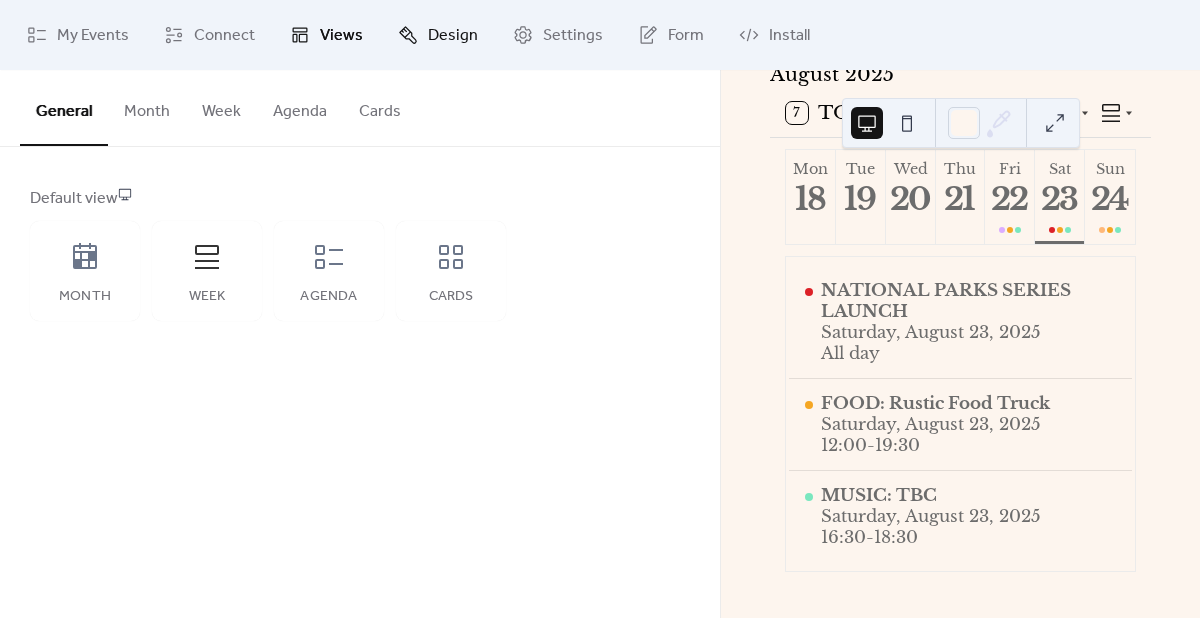 click on "Design" at bounding box center (453, 36) 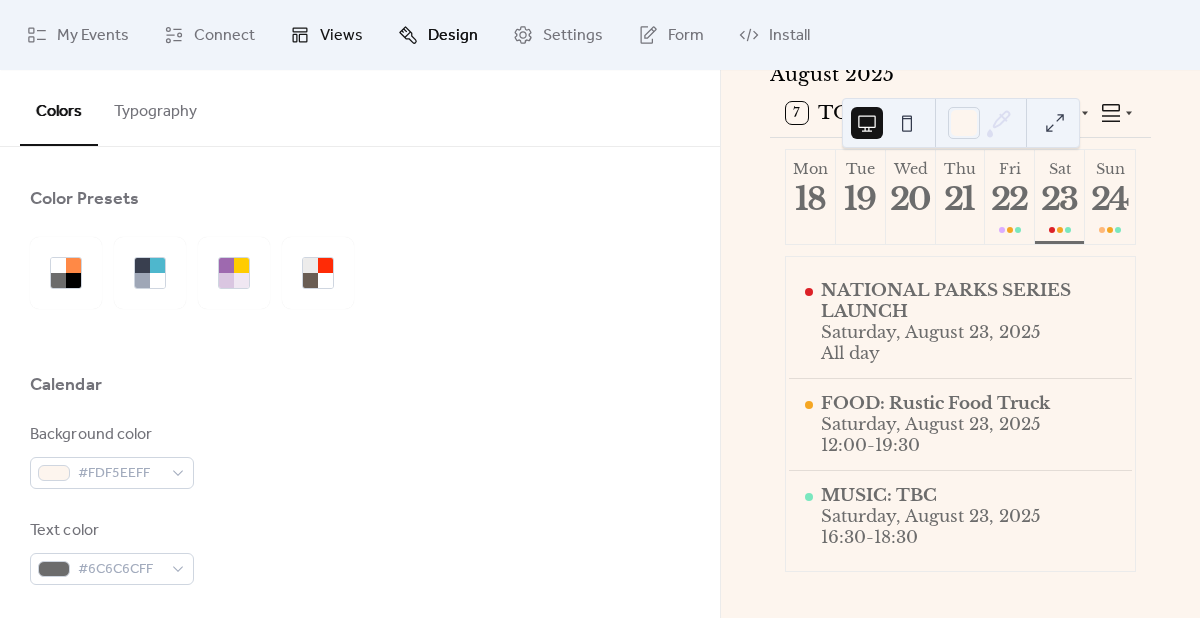 click on "Views" at bounding box center (341, 36) 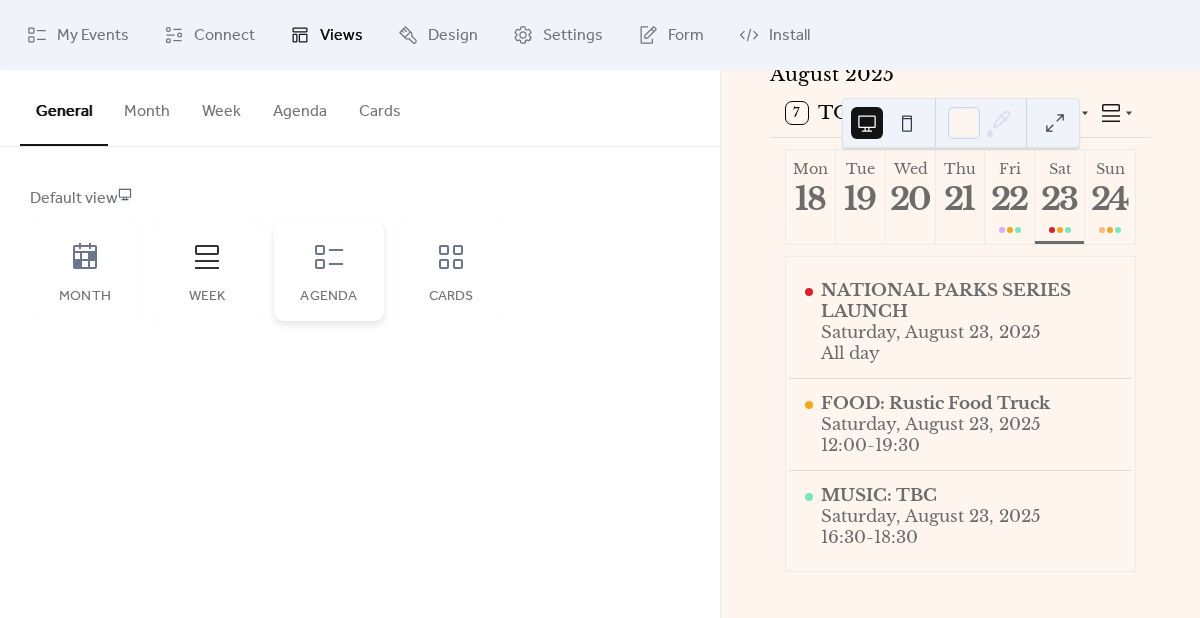 click on "Agenda" at bounding box center (329, 271) 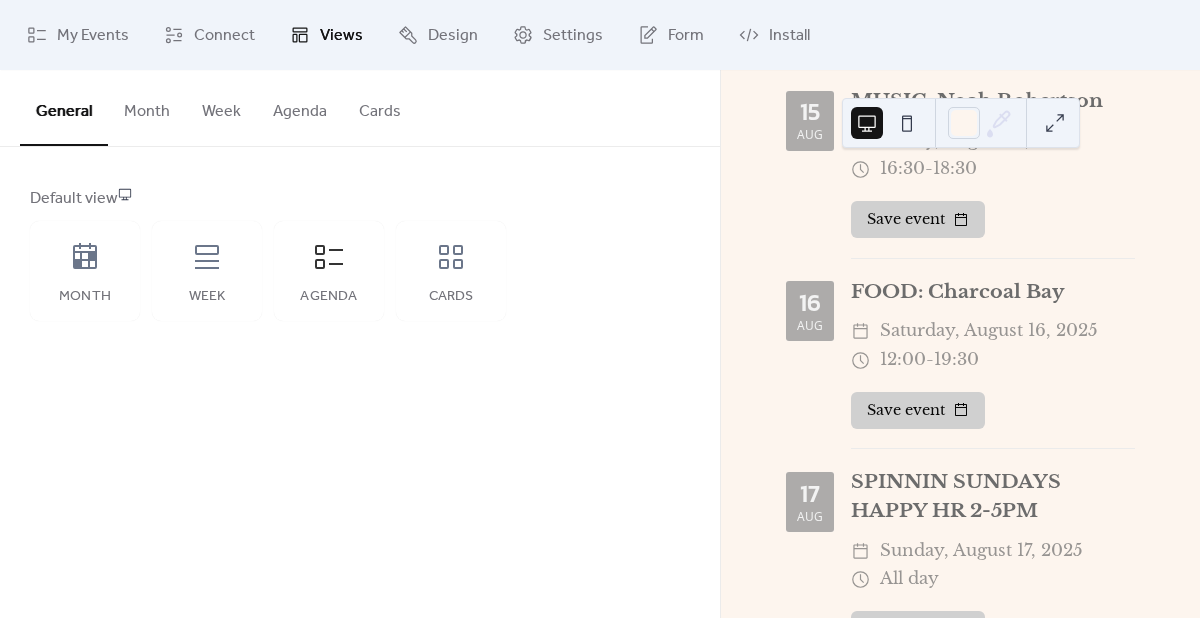 scroll, scrollTop: 1416, scrollLeft: 0, axis: vertical 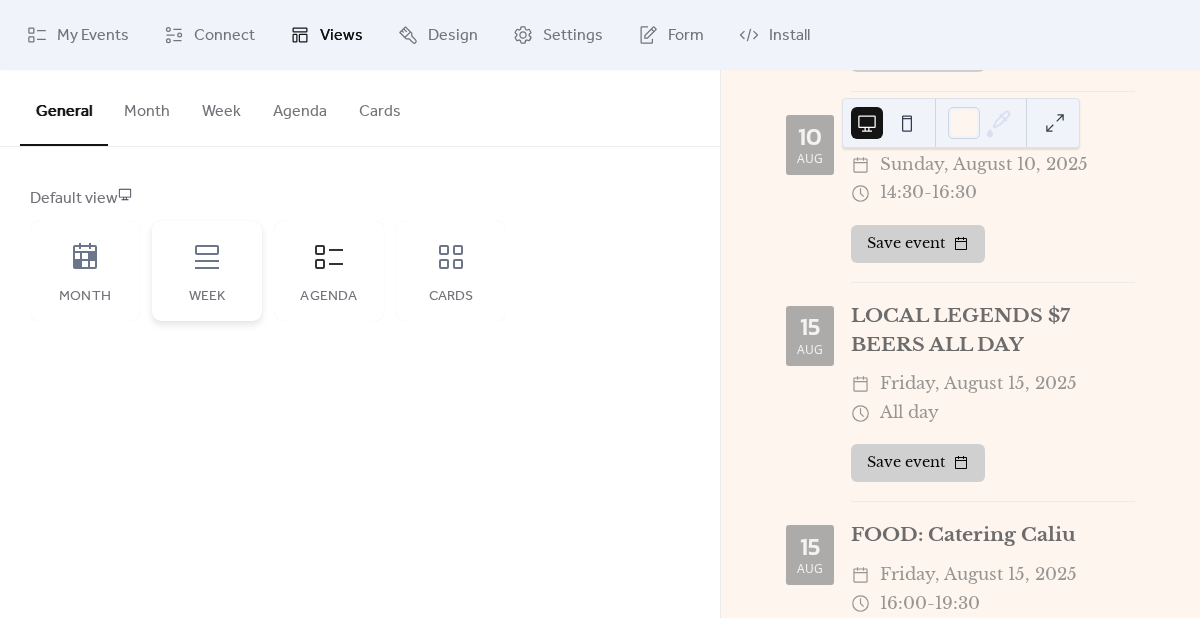 click on "Week" at bounding box center (207, 271) 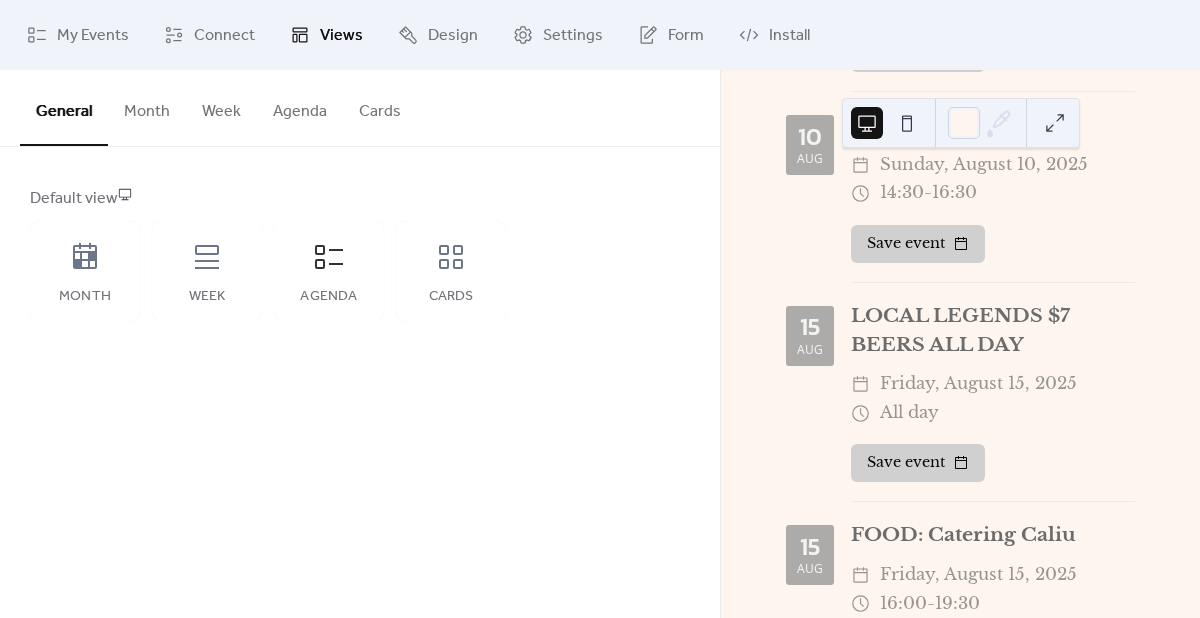 scroll, scrollTop: 0, scrollLeft: 0, axis: both 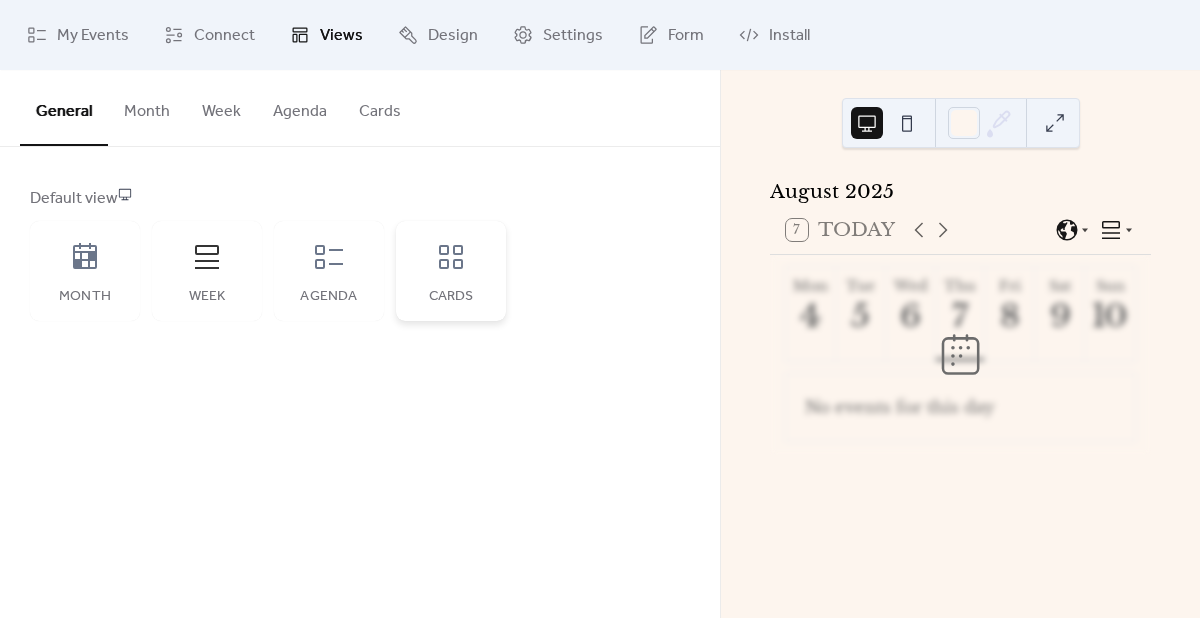 click on "Cards" at bounding box center [451, 271] 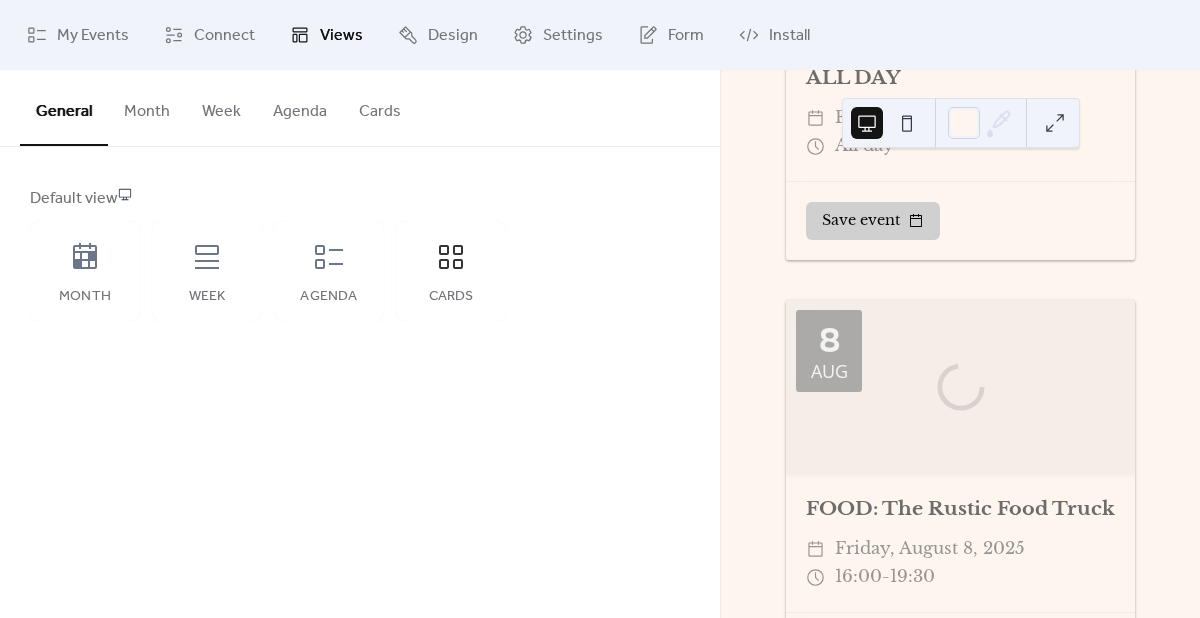 scroll, scrollTop: 499, scrollLeft: 0, axis: vertical 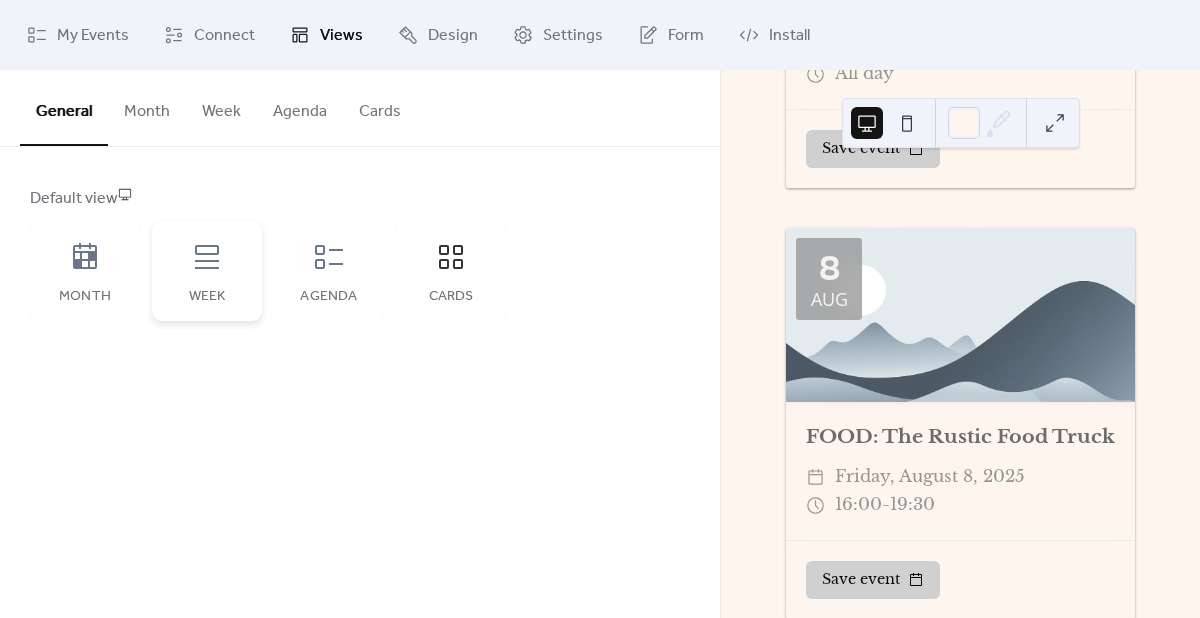 click on "Week" at bounding box center (207, 271) 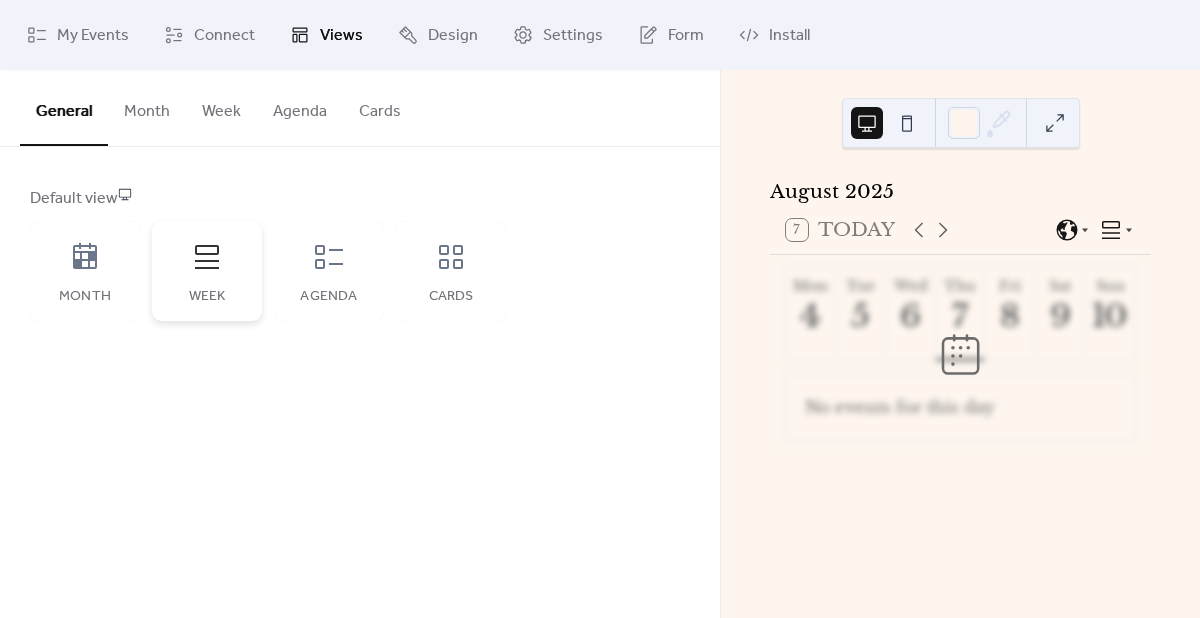 scroll, scrollTop: 0, scrollLeft: 0, axis: both 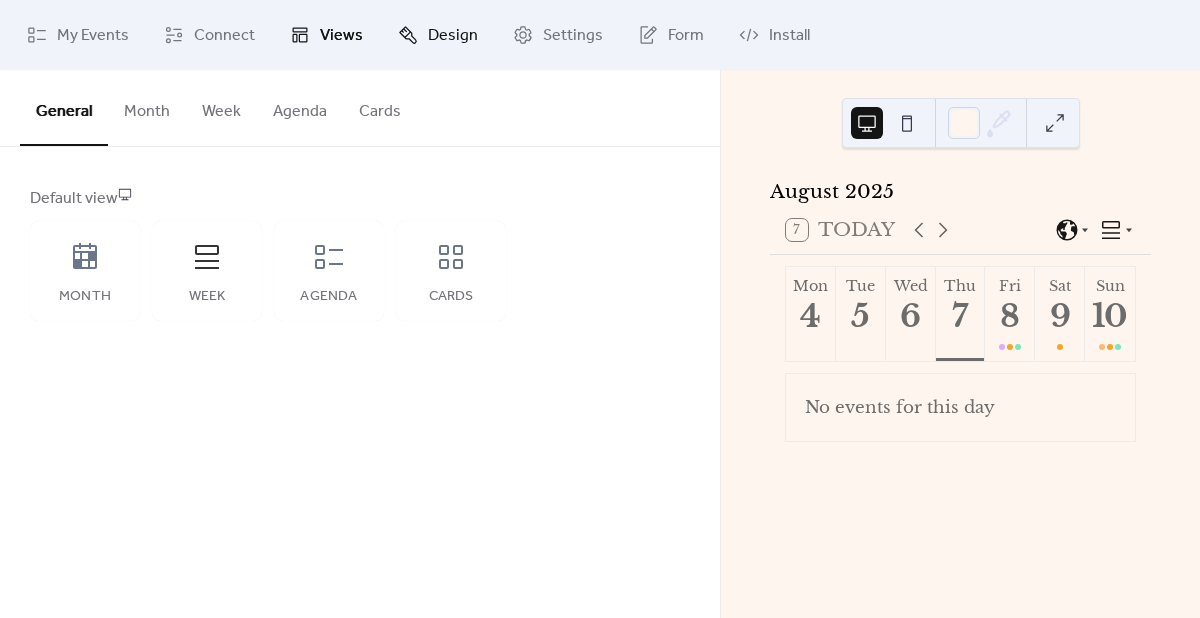 click 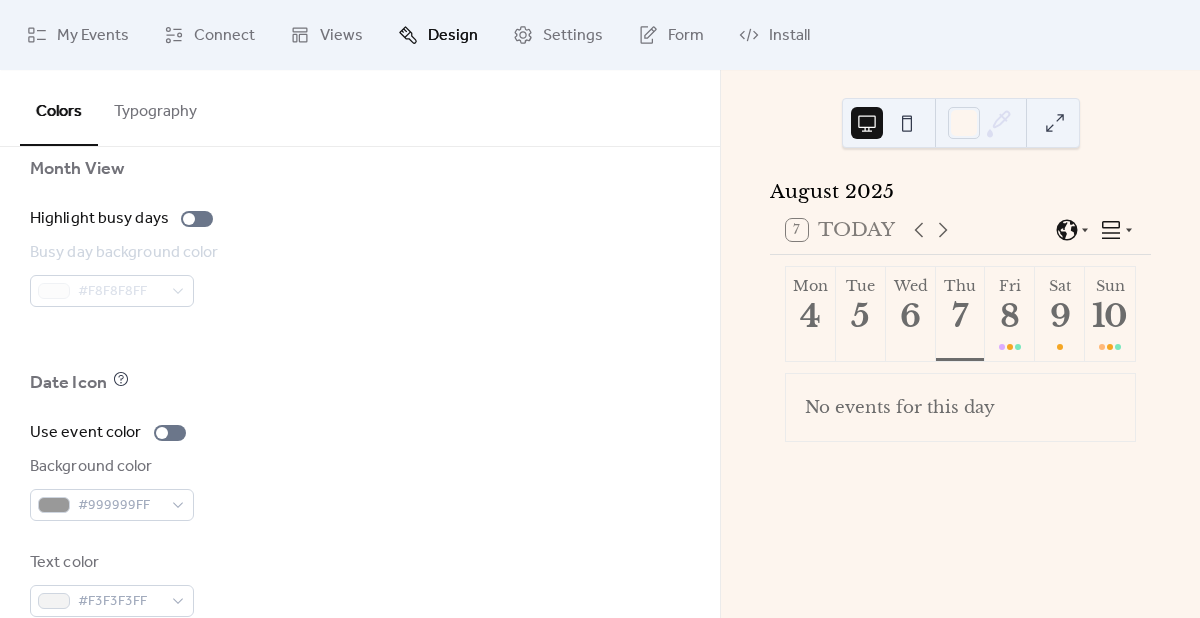 scroll, scrollTop: 1465, scrollLeft: 0, axis: vertical 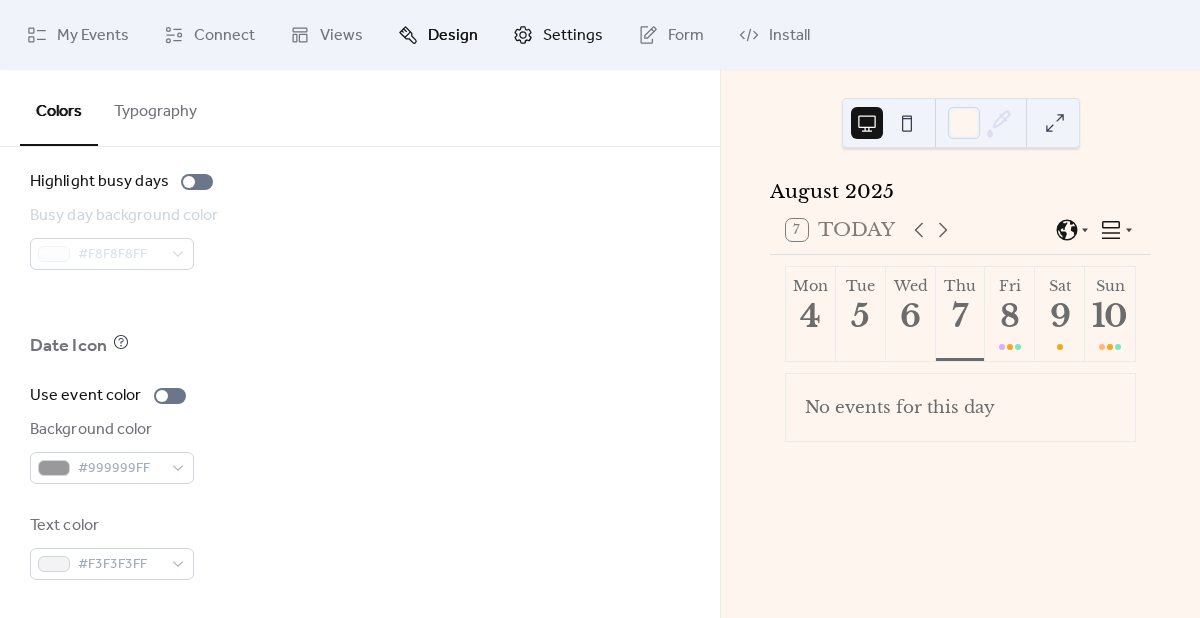 click on "Settings" at bounding box center [573, 36] 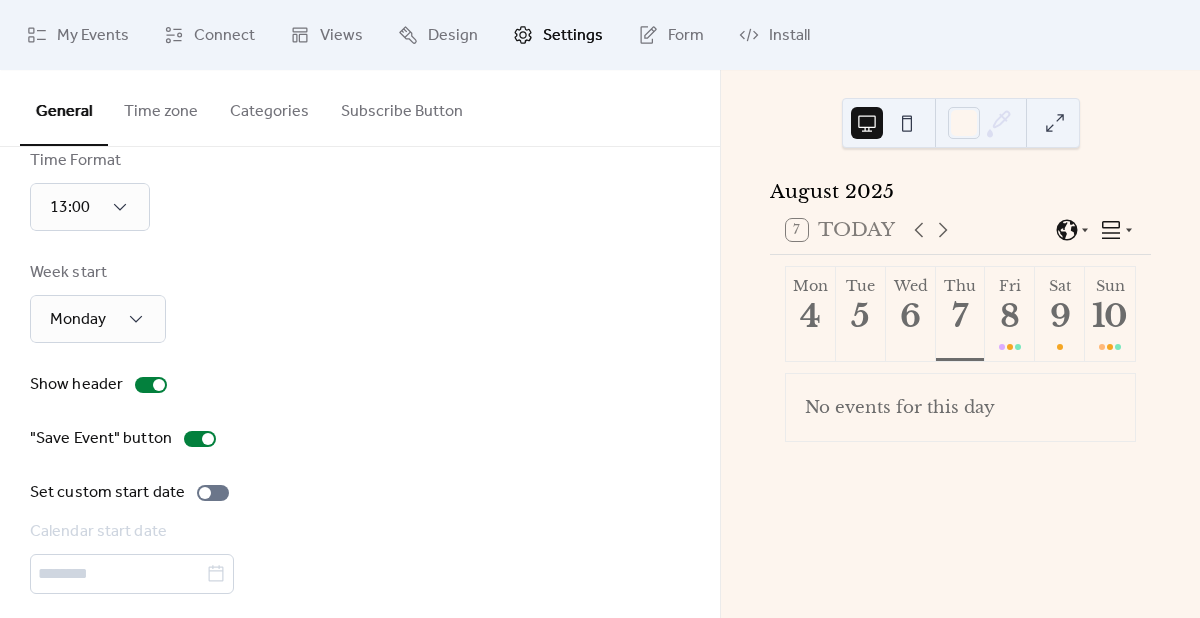 scroll, scrollTop: 164, scrollLeft: 0, axis: vertical 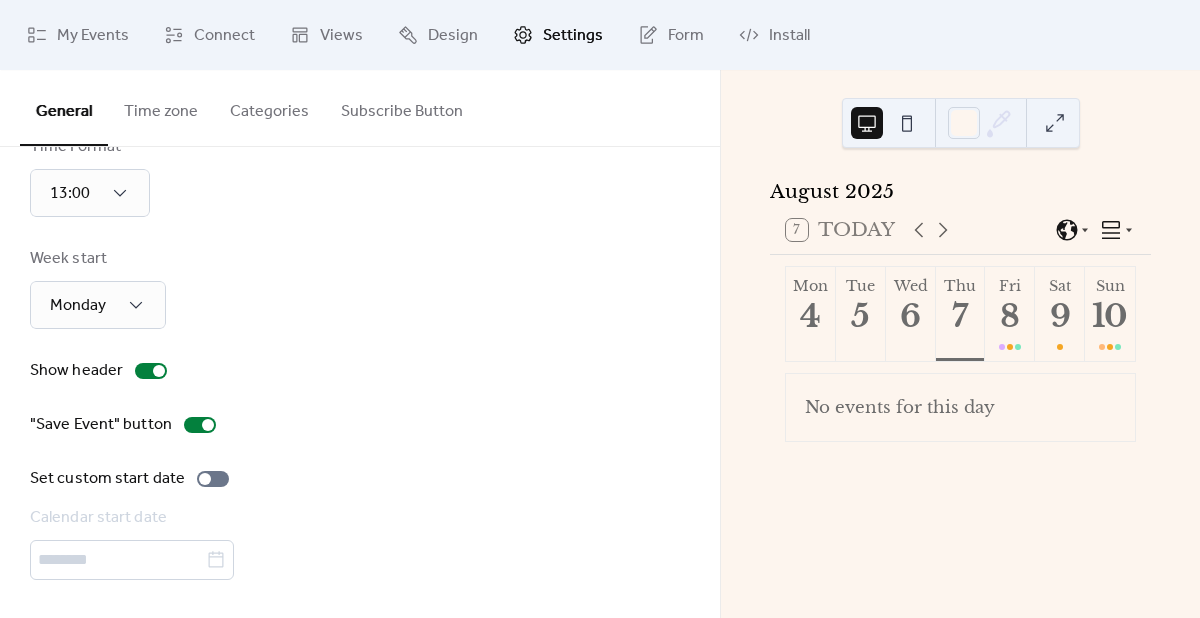 click on "Time zone" at bounding box center [161, 107] 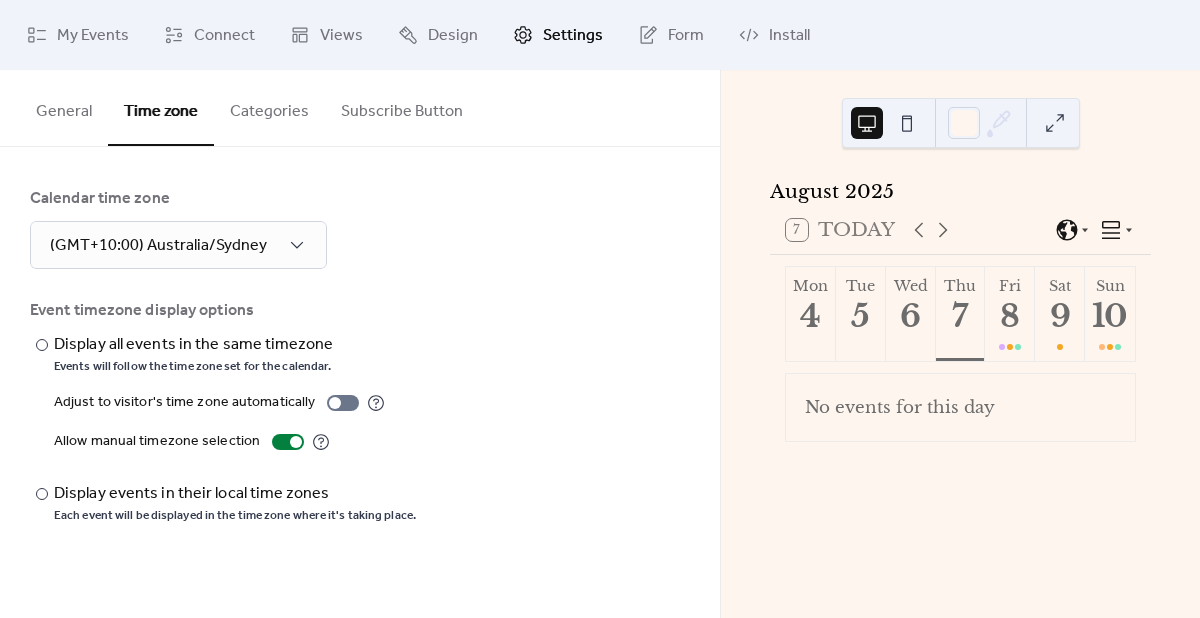 click on "Categories" at bounding box center (269, 107) 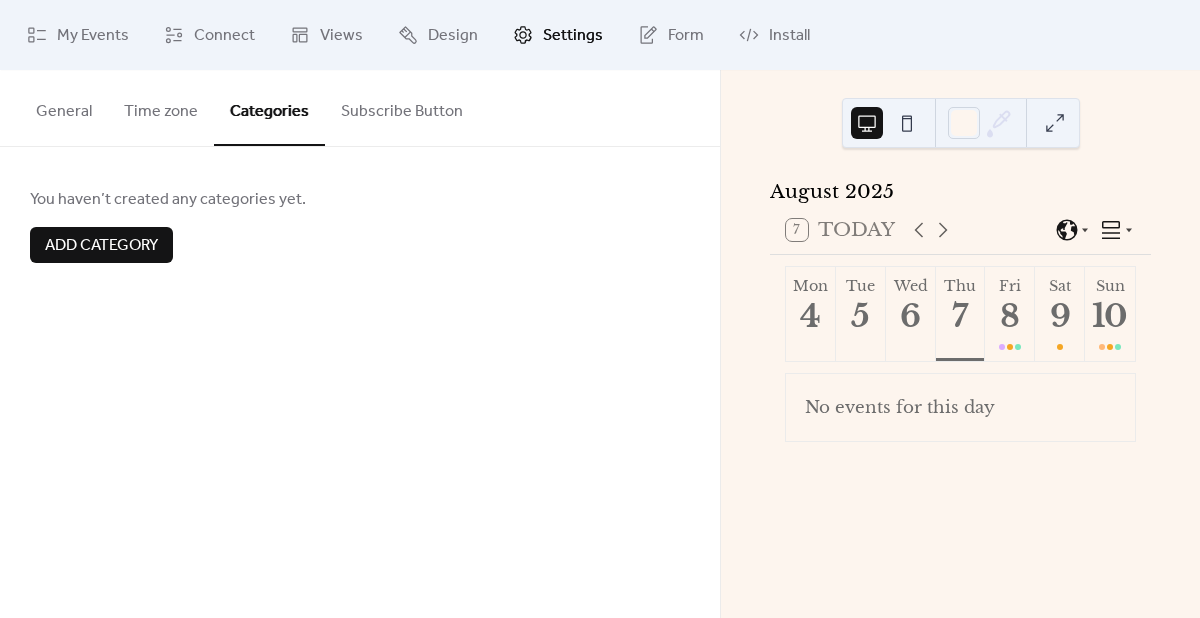 click on "Add category" at bounding box center [101, 246] 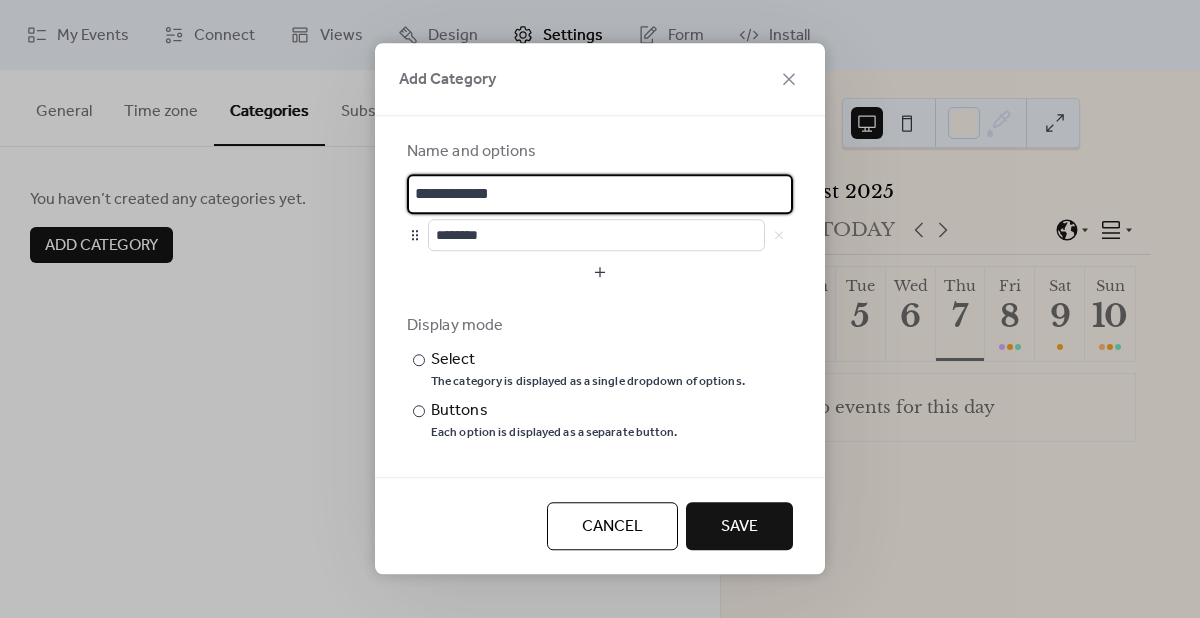 scroll, scrollTop: 2, scrollLeft: 0, axis: vertical 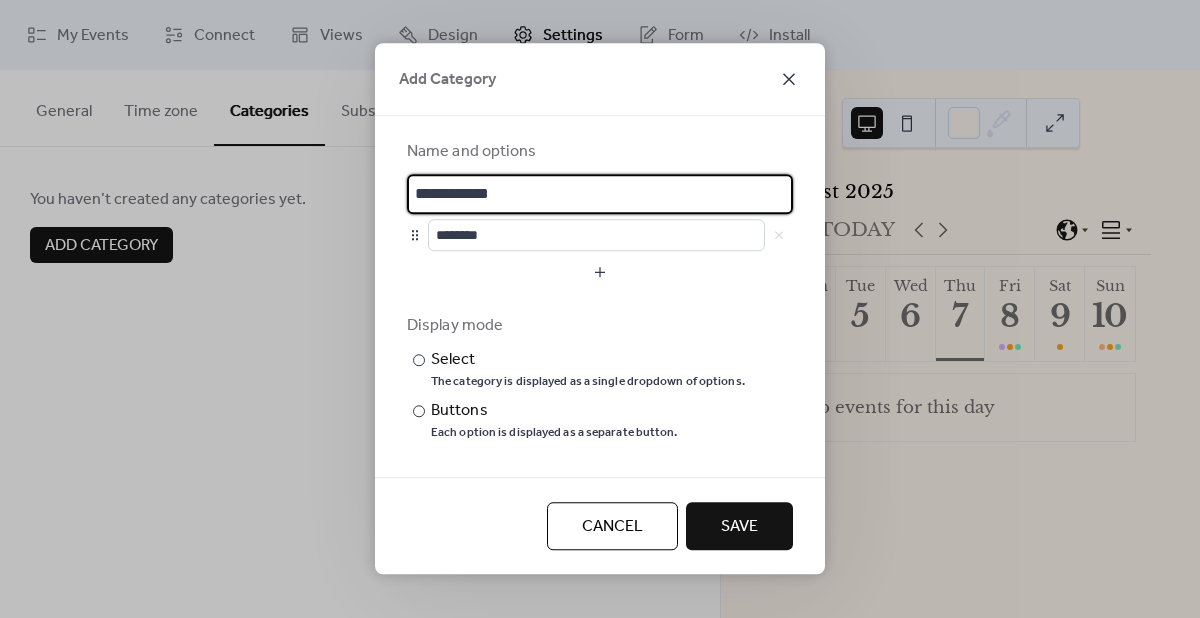 click 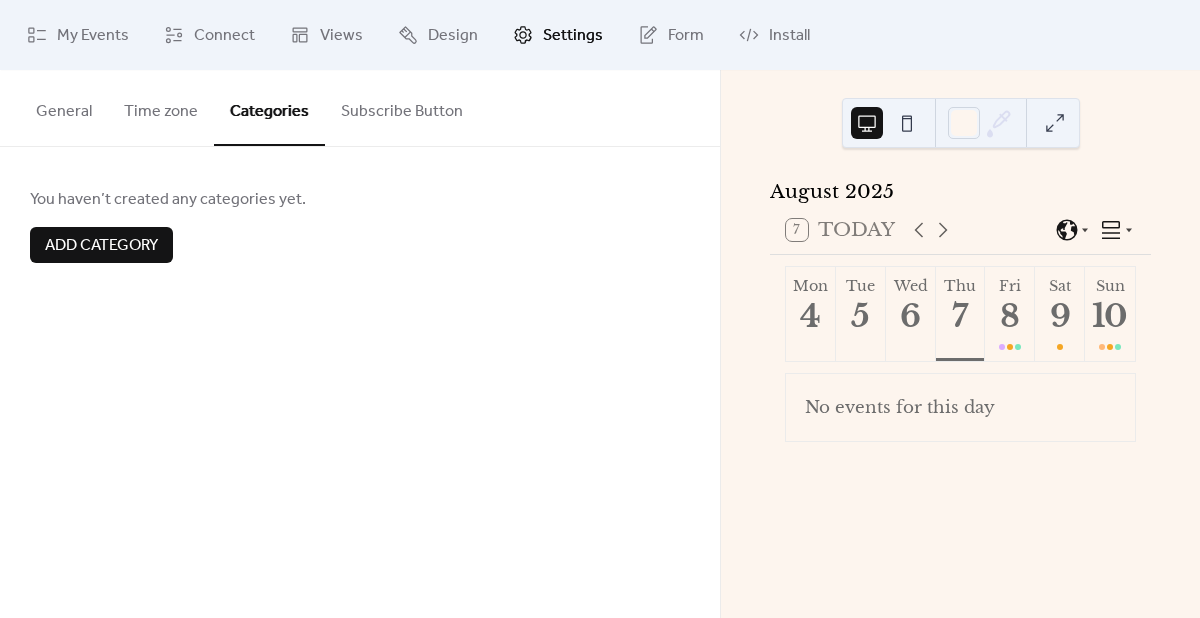 click on "Time zone" at bounding box center (161, 107) 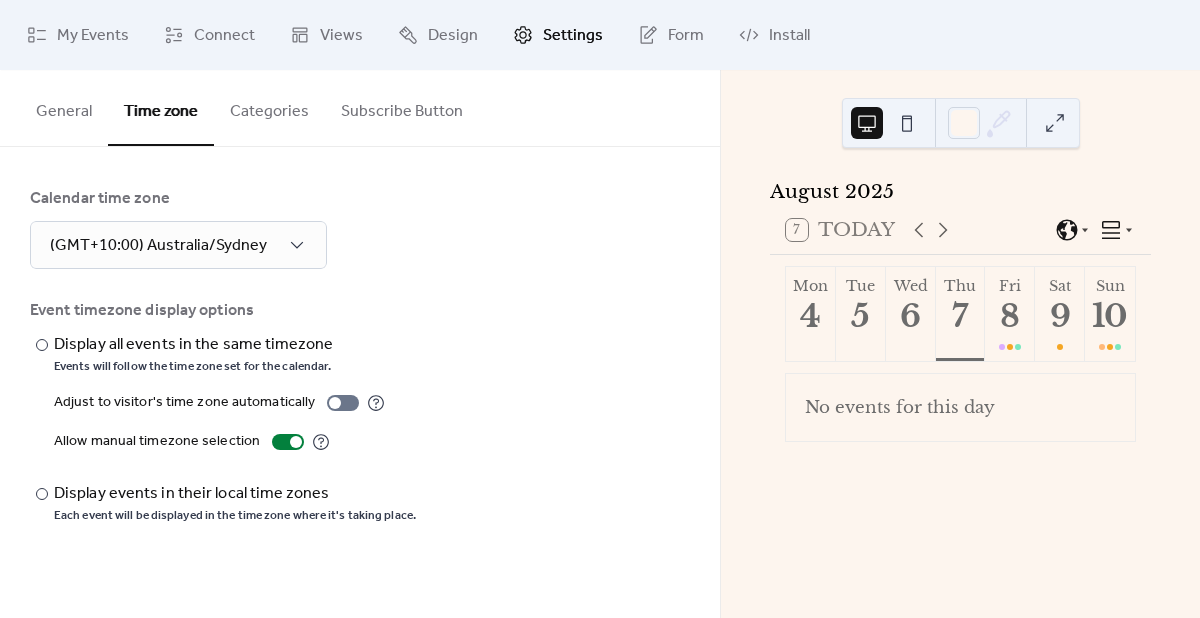 click on "General" at bounding box center [64, 107] 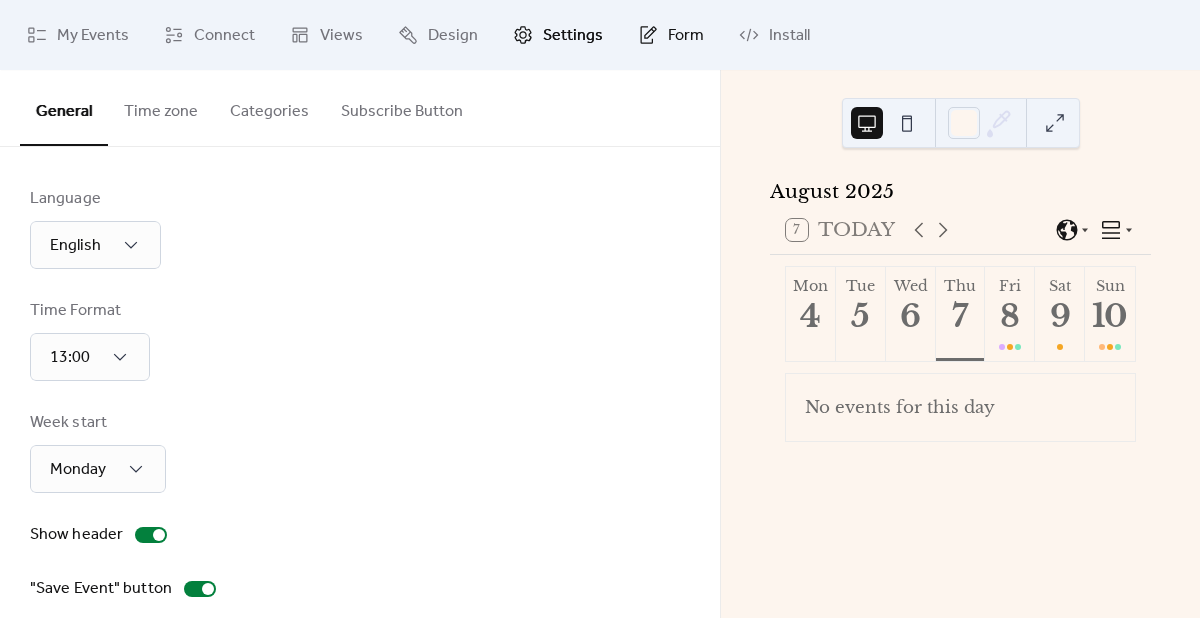 click on "Form" at bounding box center [686, 36] 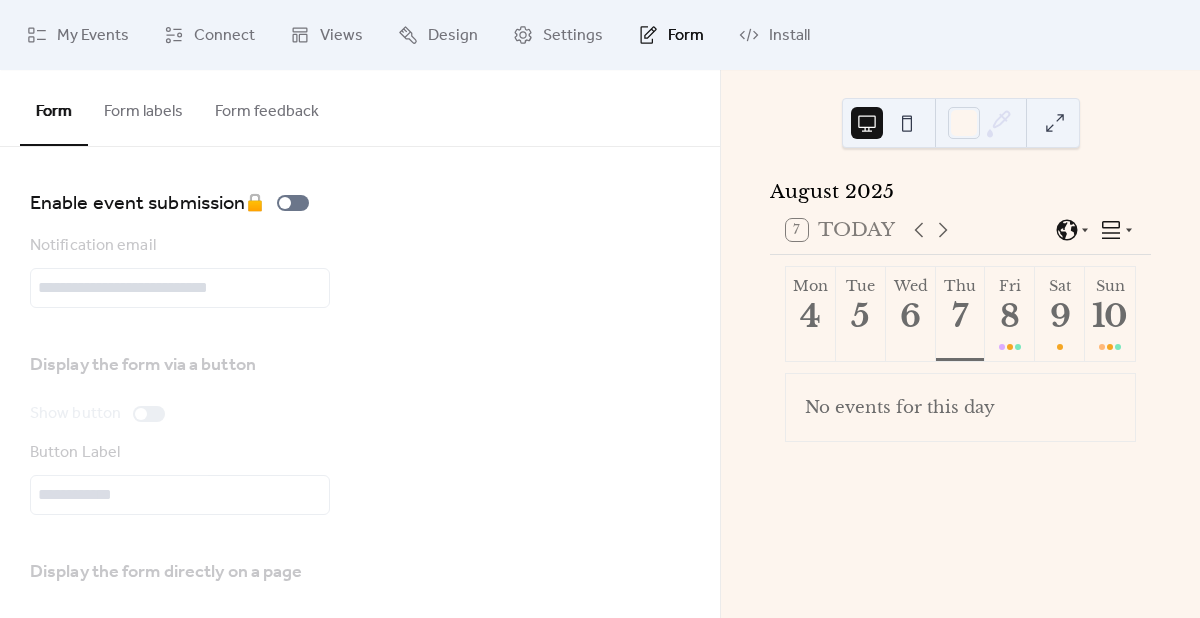 click on "Form labels" at bounding box center (143, 107) 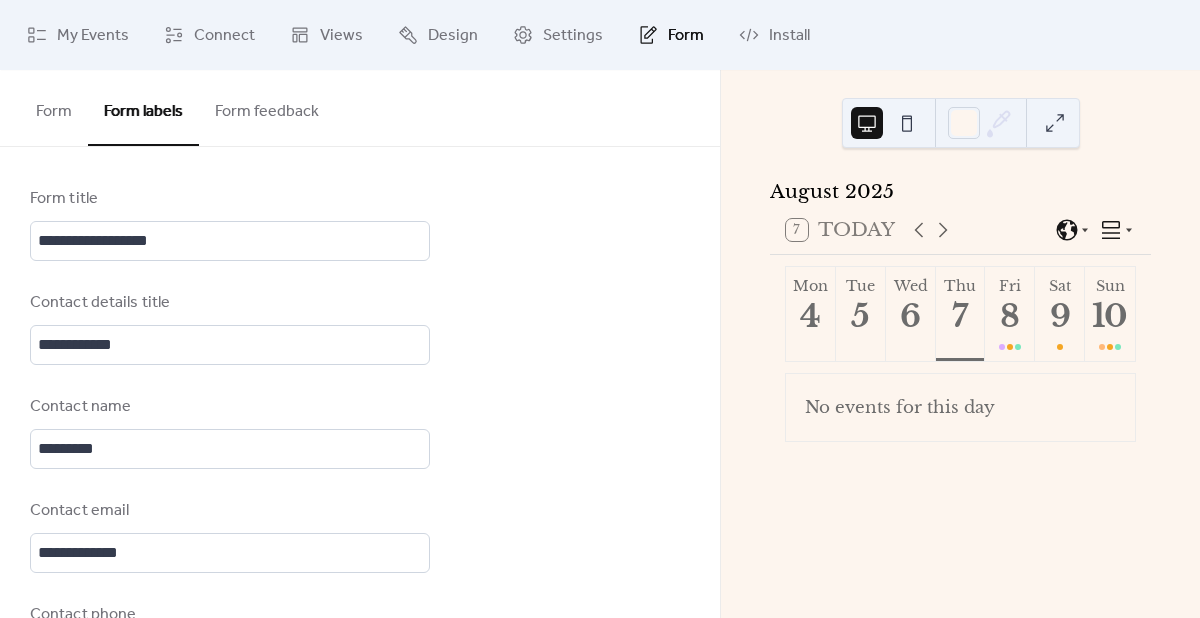 click on "Form feedback" at bounding box center (267, 107) 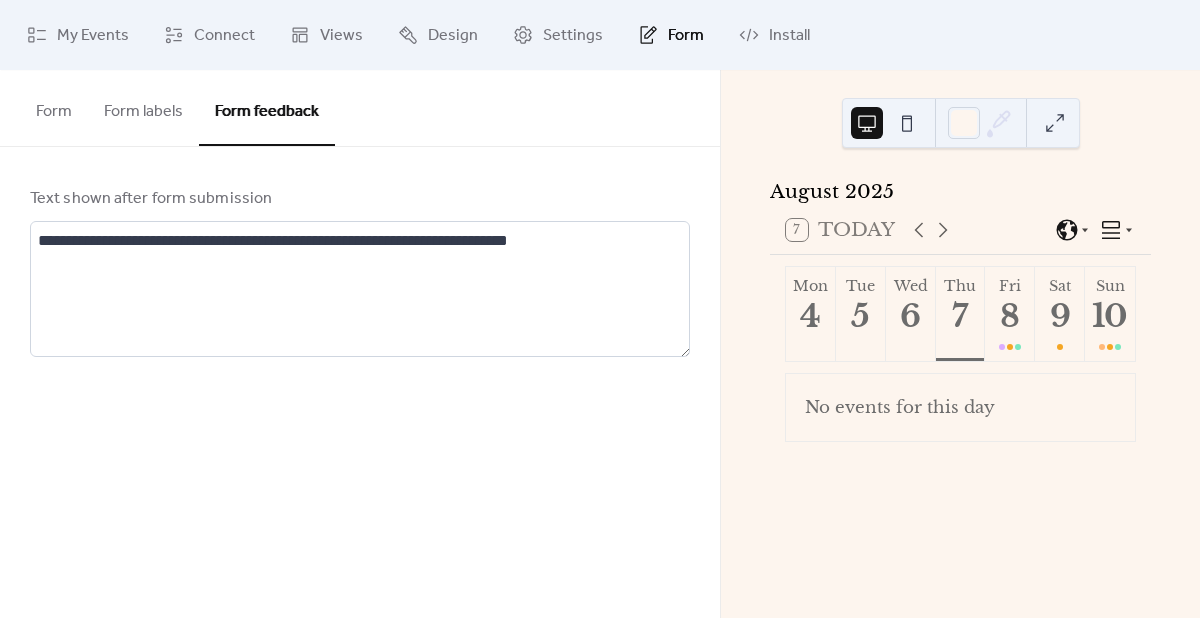 click on "Form" at bounding box center (686, 36) 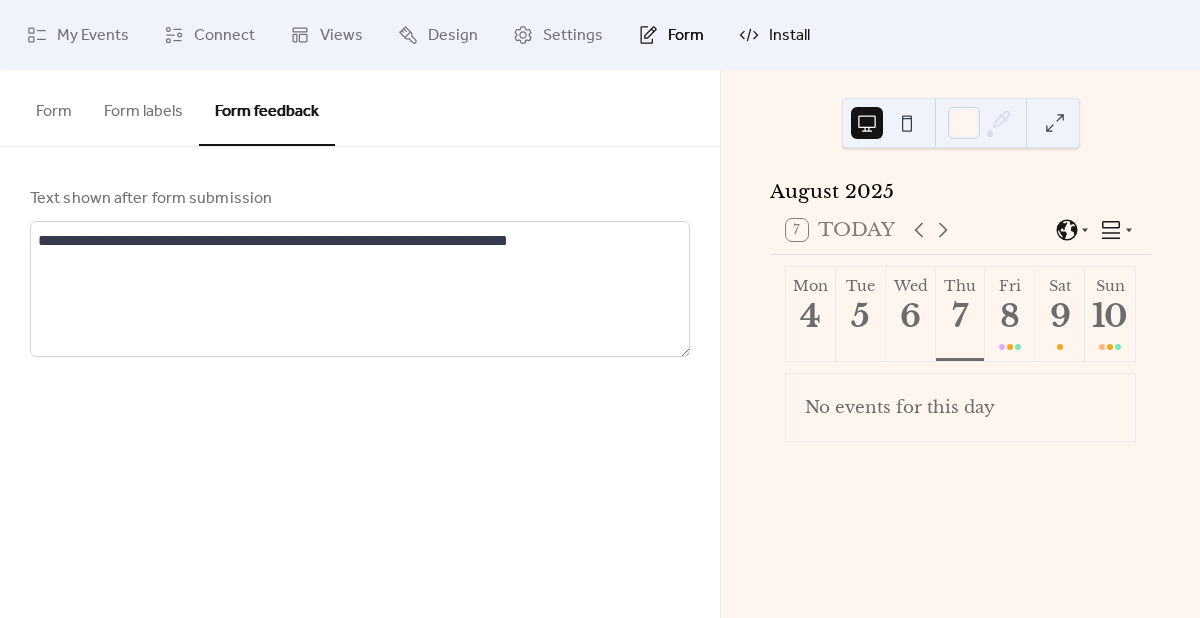 click on "Install" at bounding box center [789, 36] 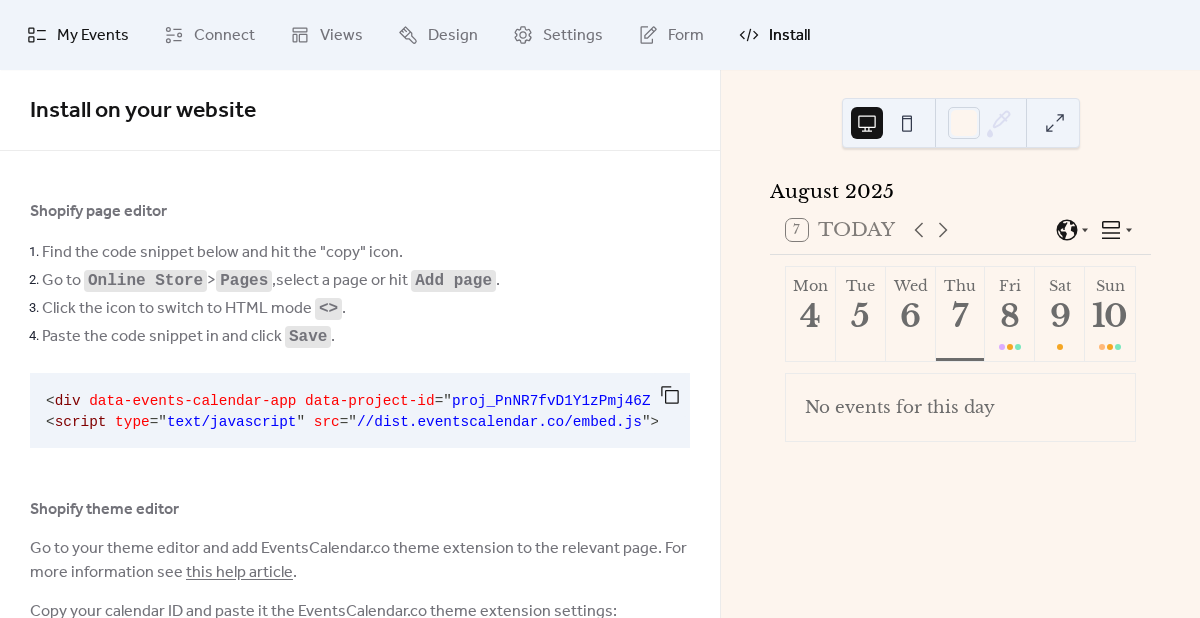 click on "My Events" at bounding box center (93, 36) 